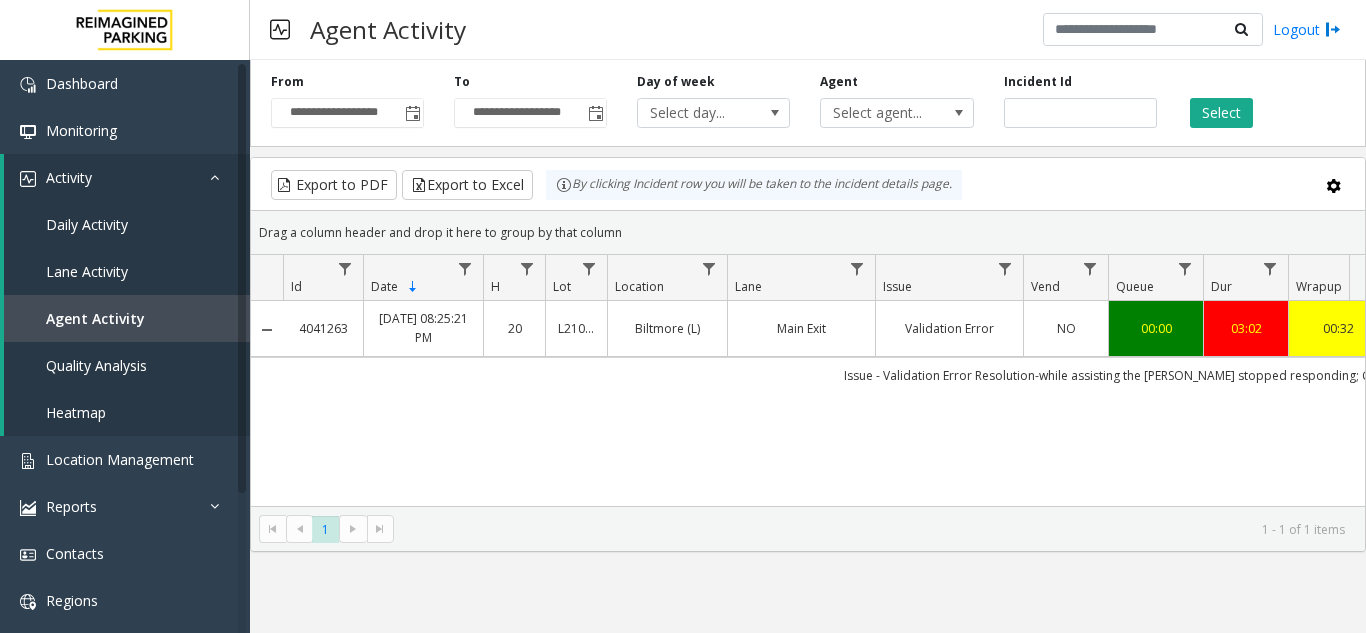 scroll, scrollTop: 0, scrollLeft: 0, axis: both 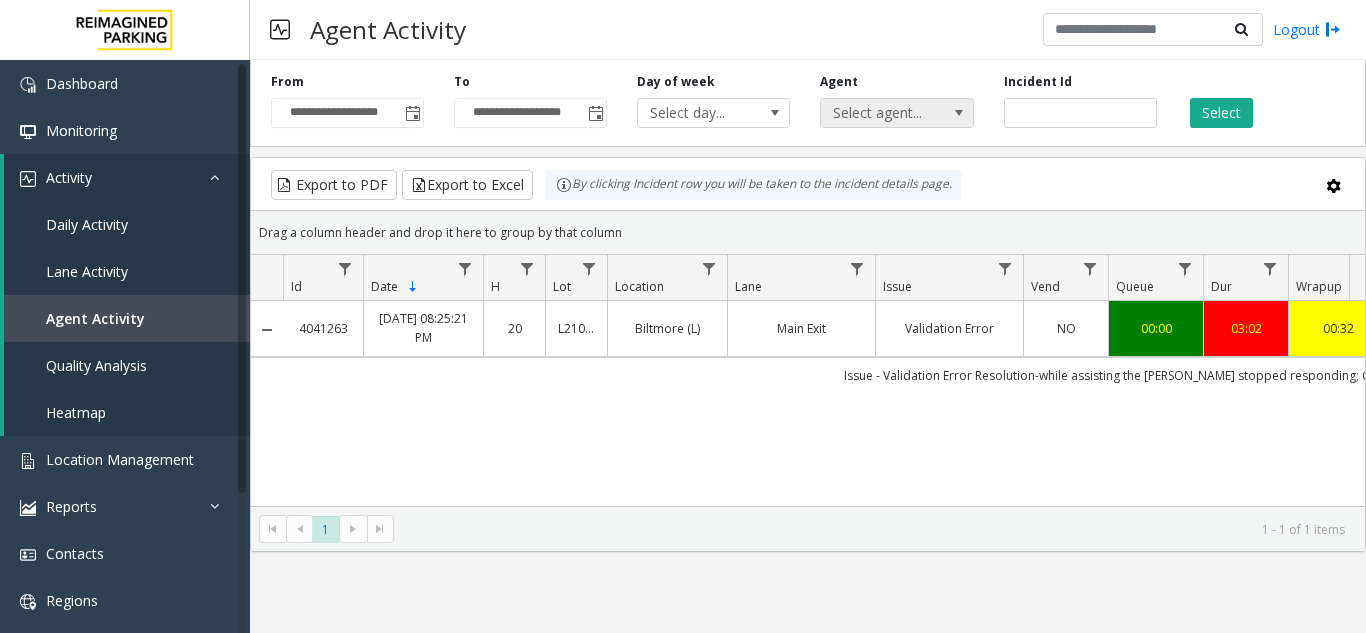 drag, startPoint x: 1085, startPoint y: 118, endPoint x: 953, endPoint y: 127, distance: 132.30646 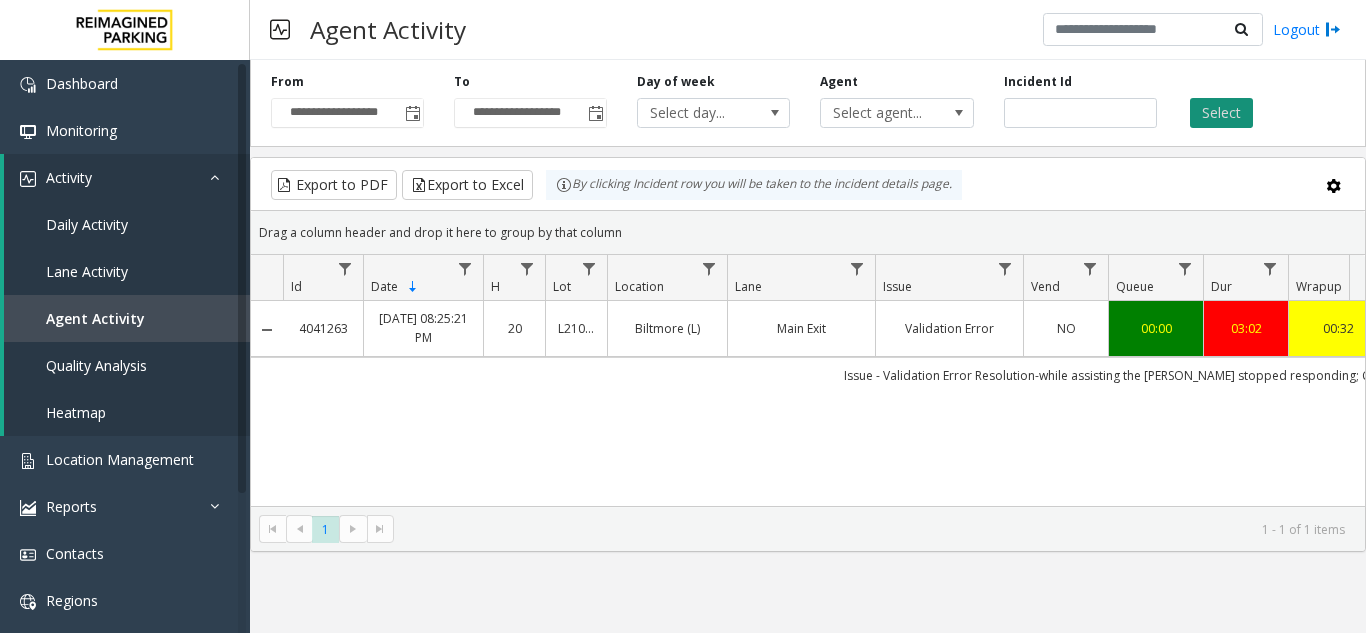 type on "*******" 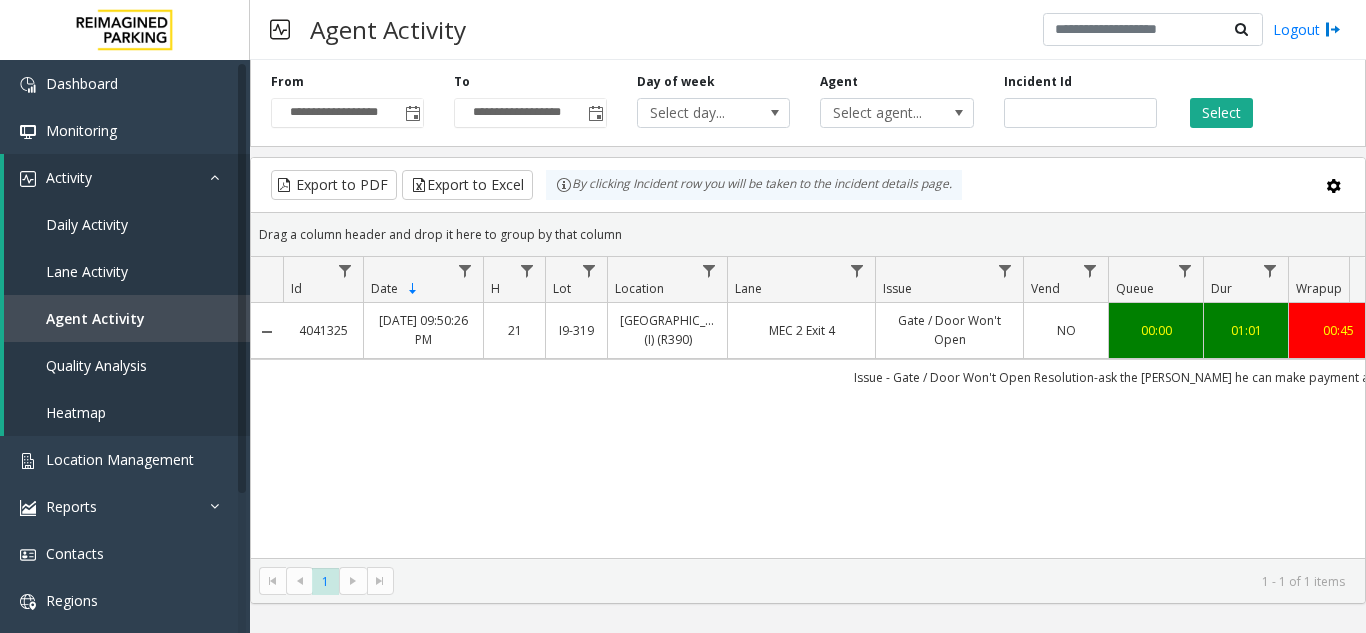 scroll, scrollTop: 0, scrollLeft: 114, axis: horizontal 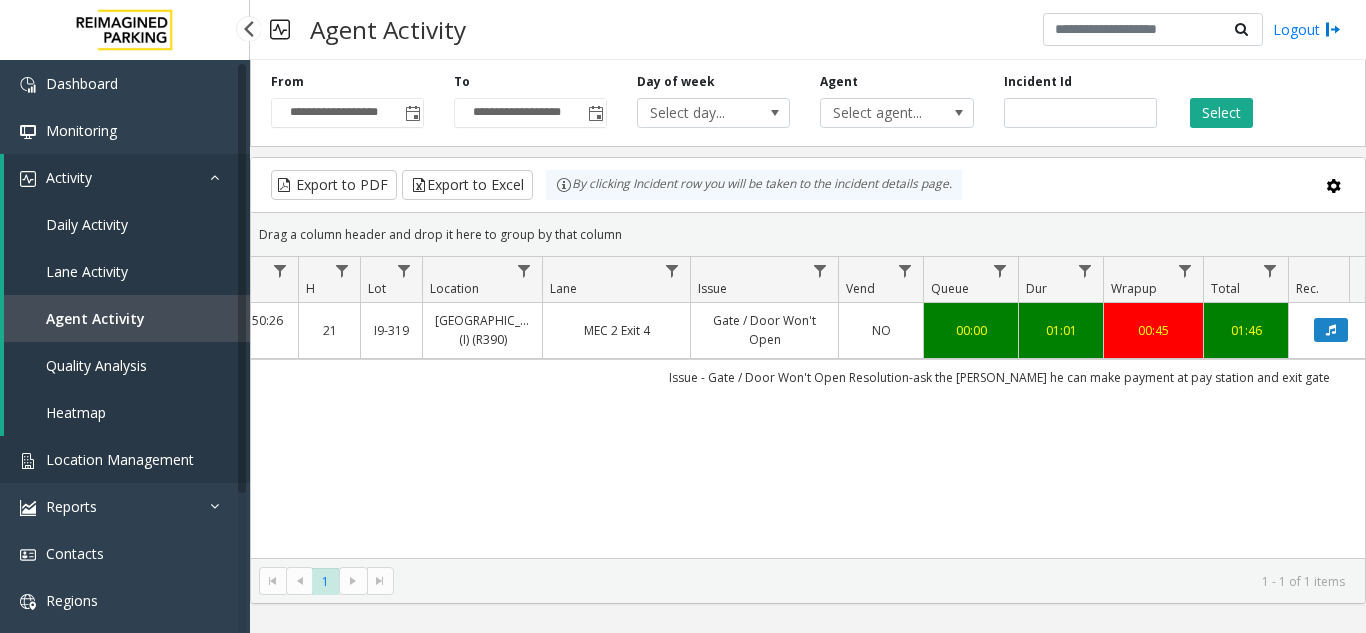 click on "Location Management" at bounding box center (120, 459) 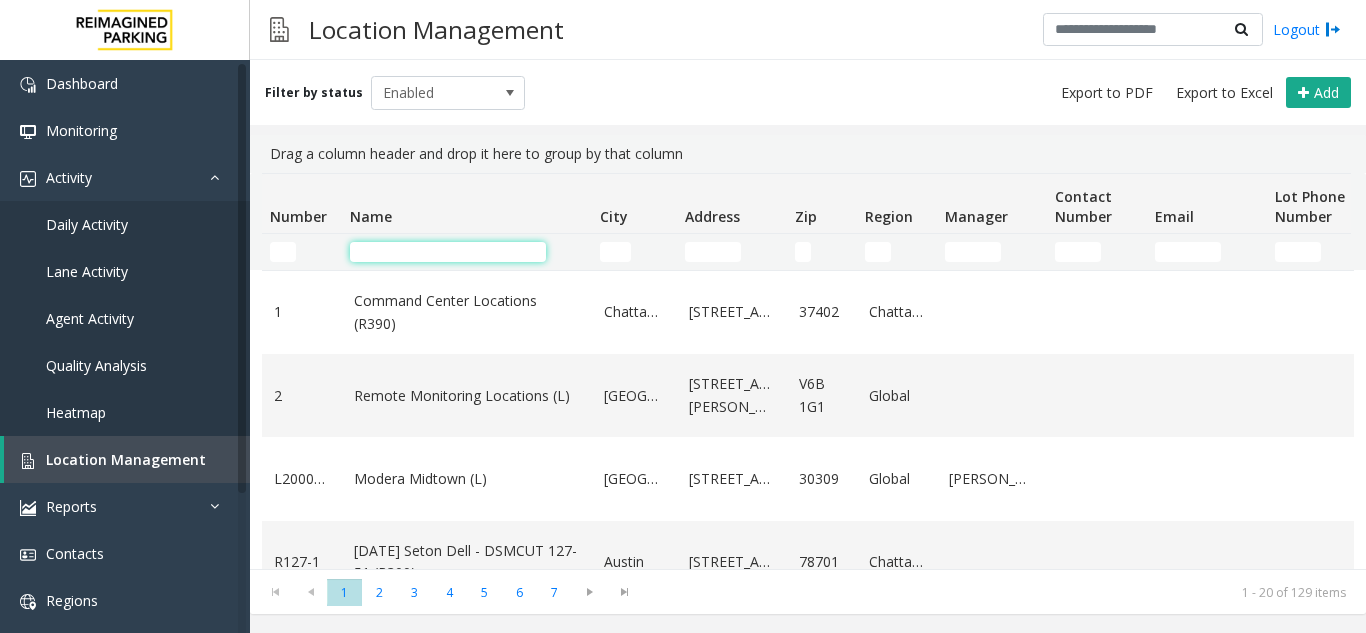 click 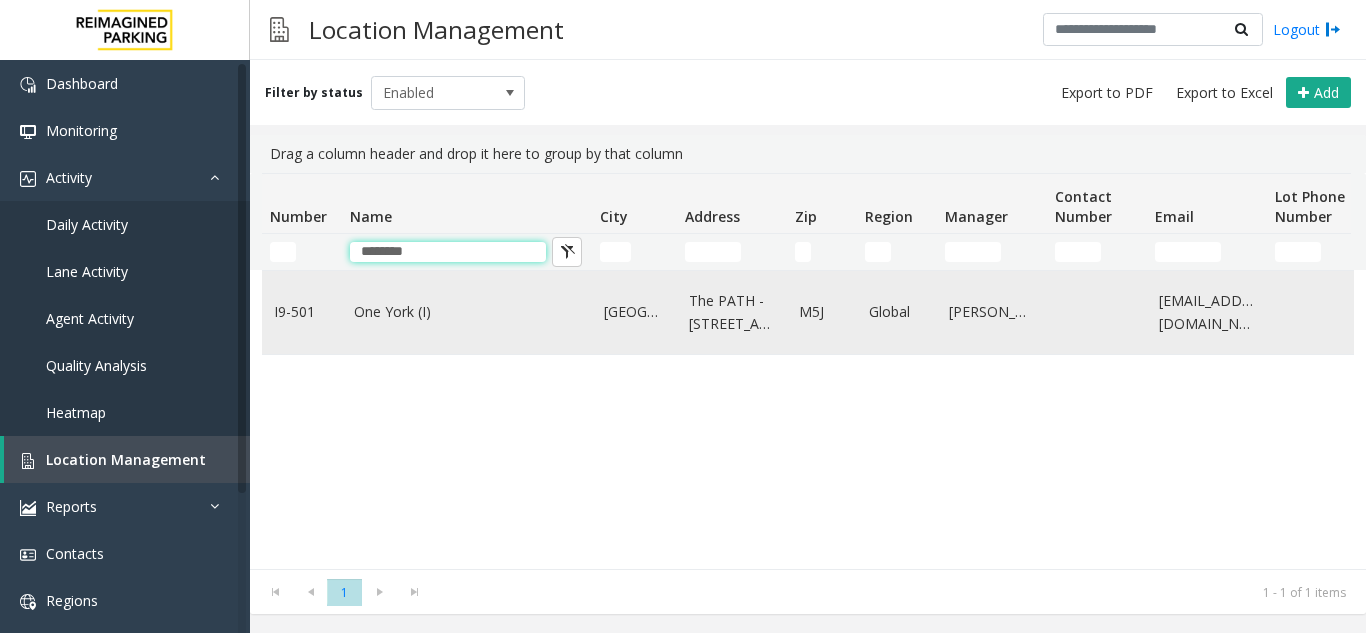 type on "********" 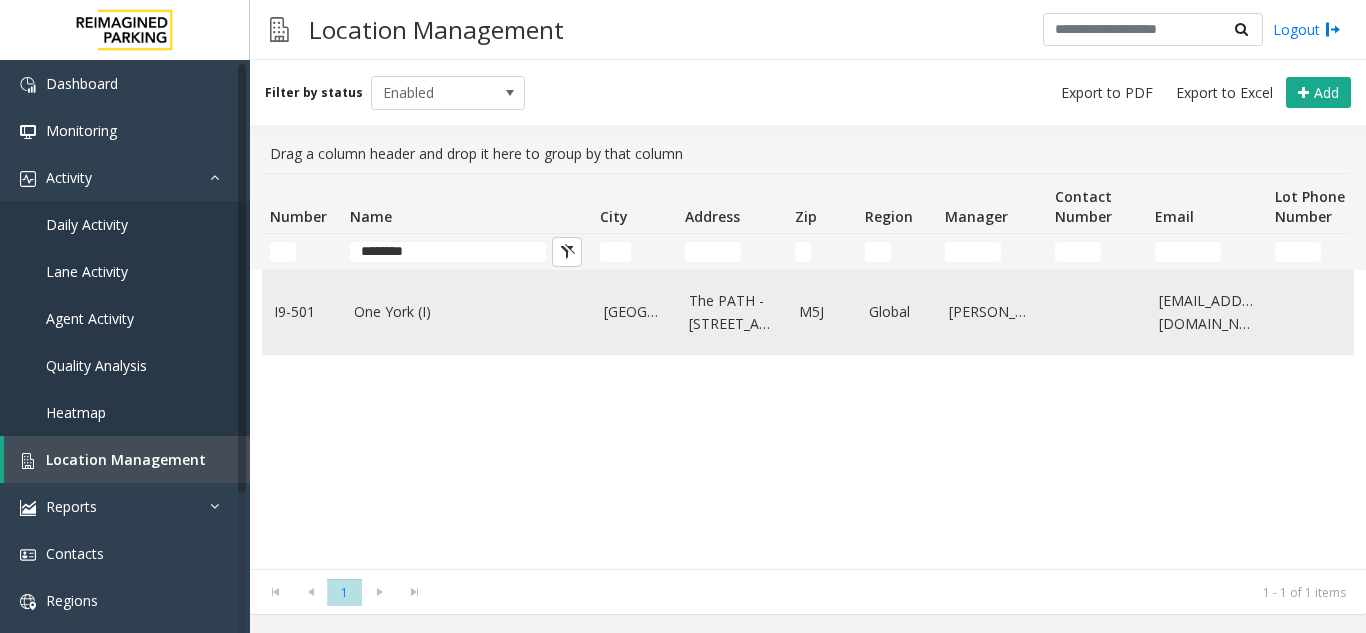 click on "One York (I)" 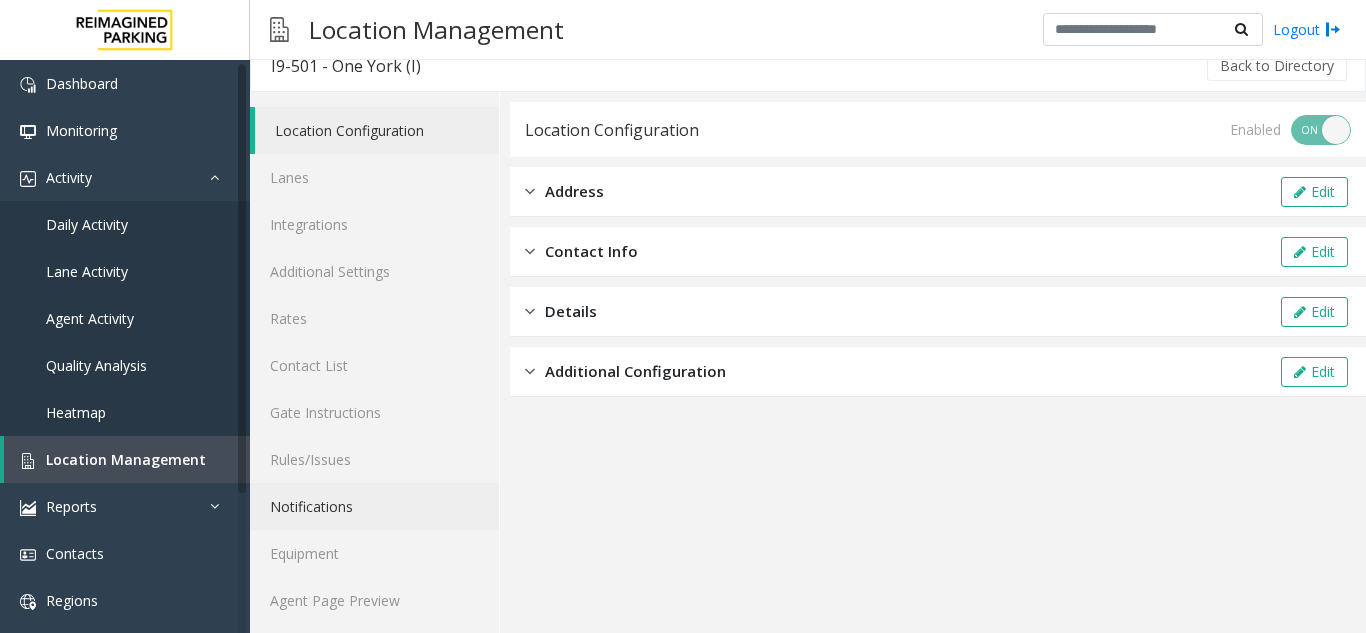 scroll, scrollTop: 26, scrollLeft: 0, axis: vertical 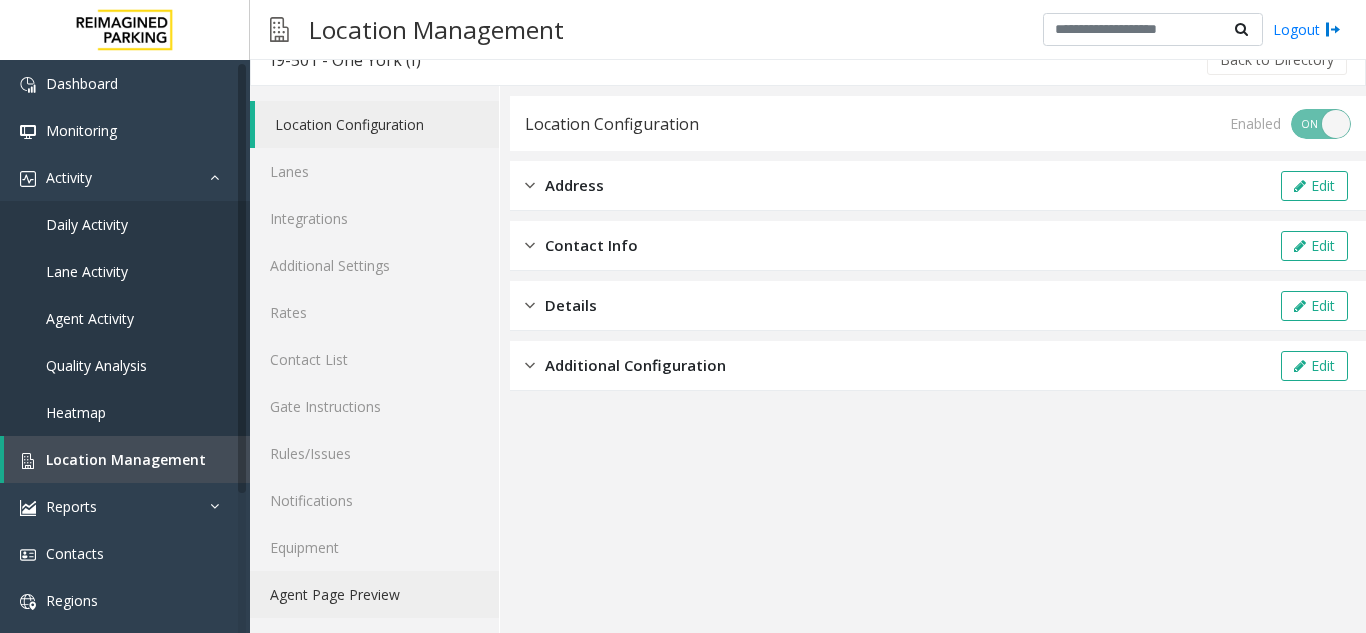 click on "Agent Page Preview" 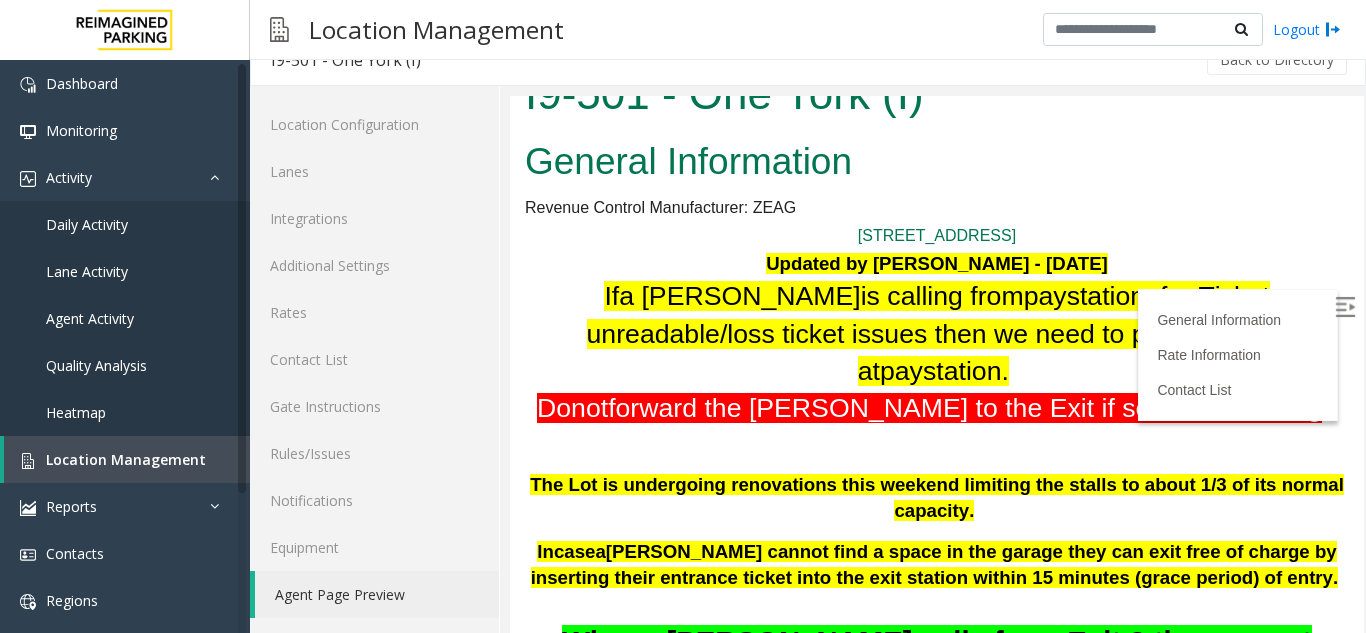 scroll, scrollTop: 100, scrollLeft: 0, axis: vertical 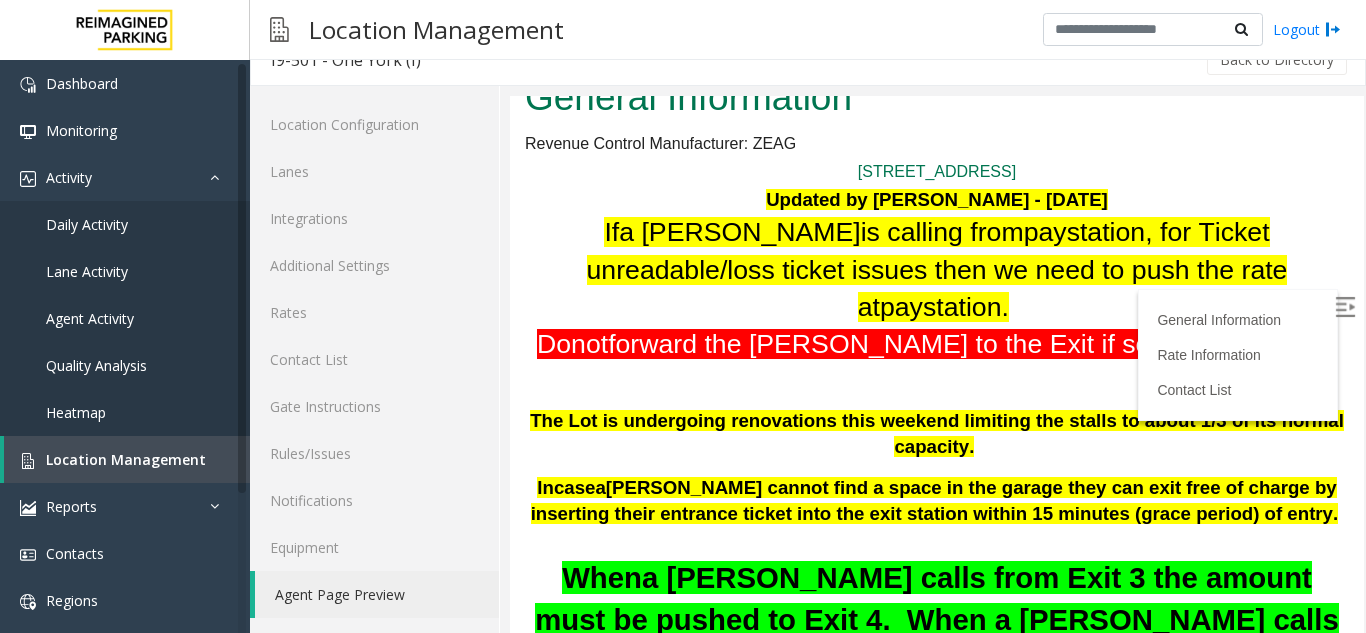 click at bounding box center (1345, 307) 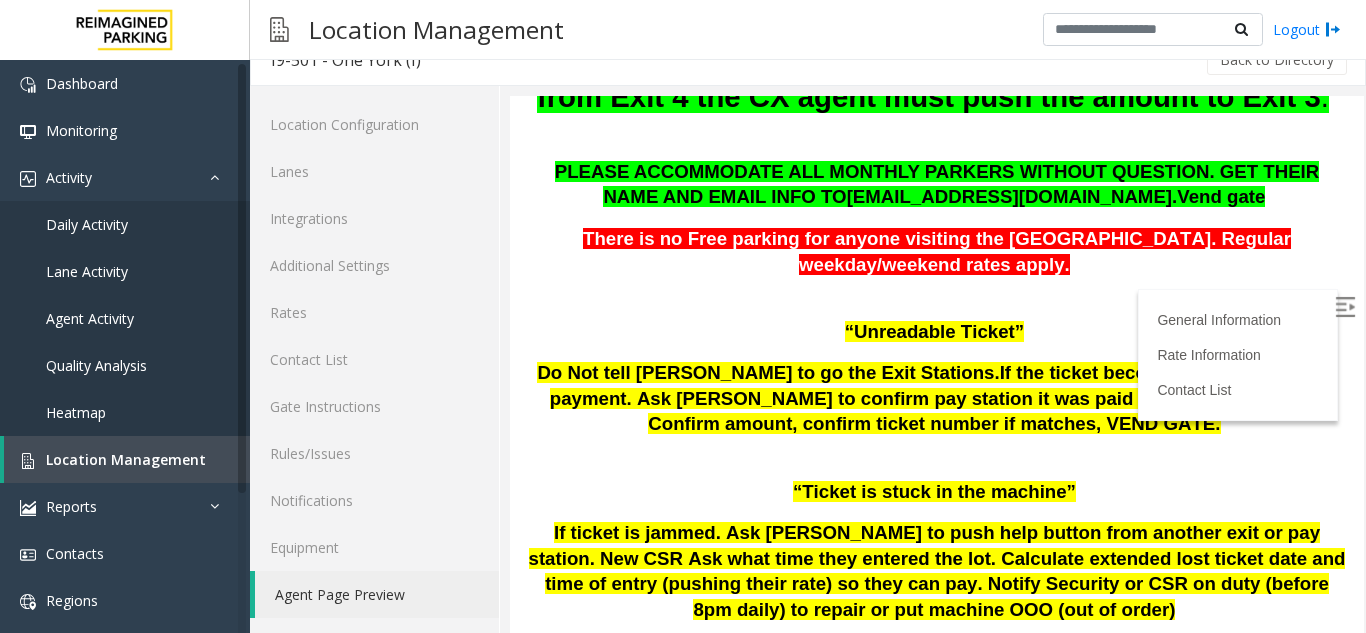 scroll, scrollTop: 700, scrollLeft: 0, axis: vertical 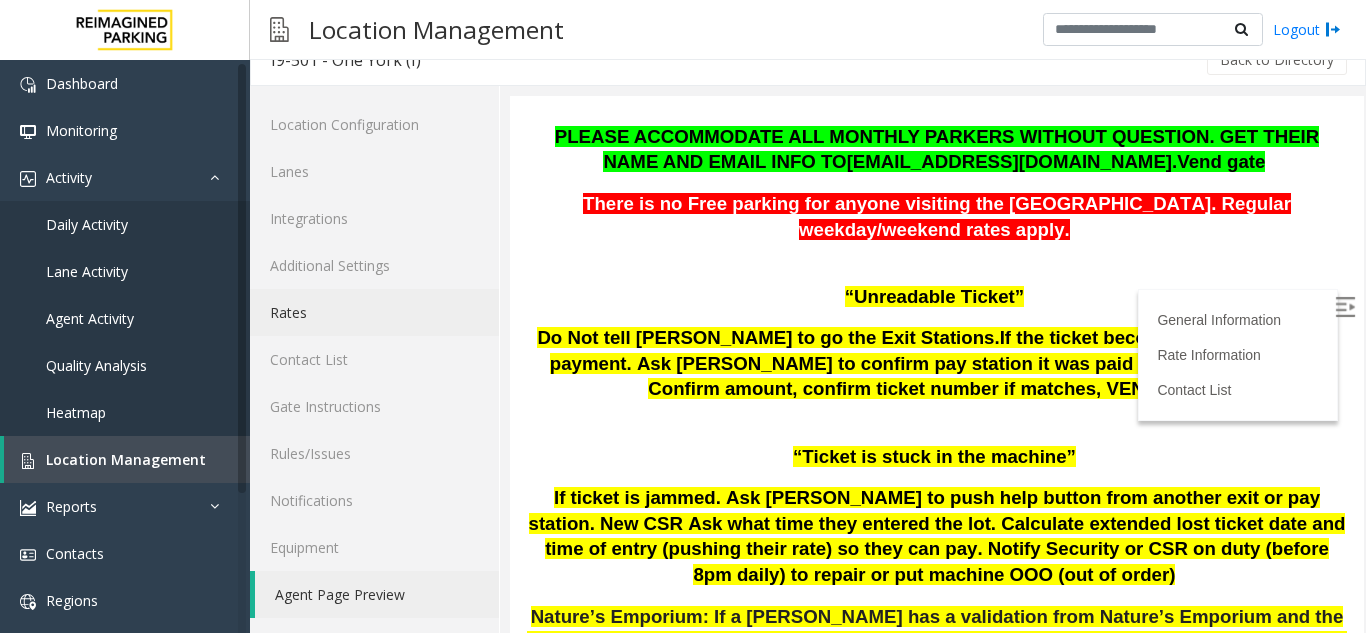 click on "Rates" 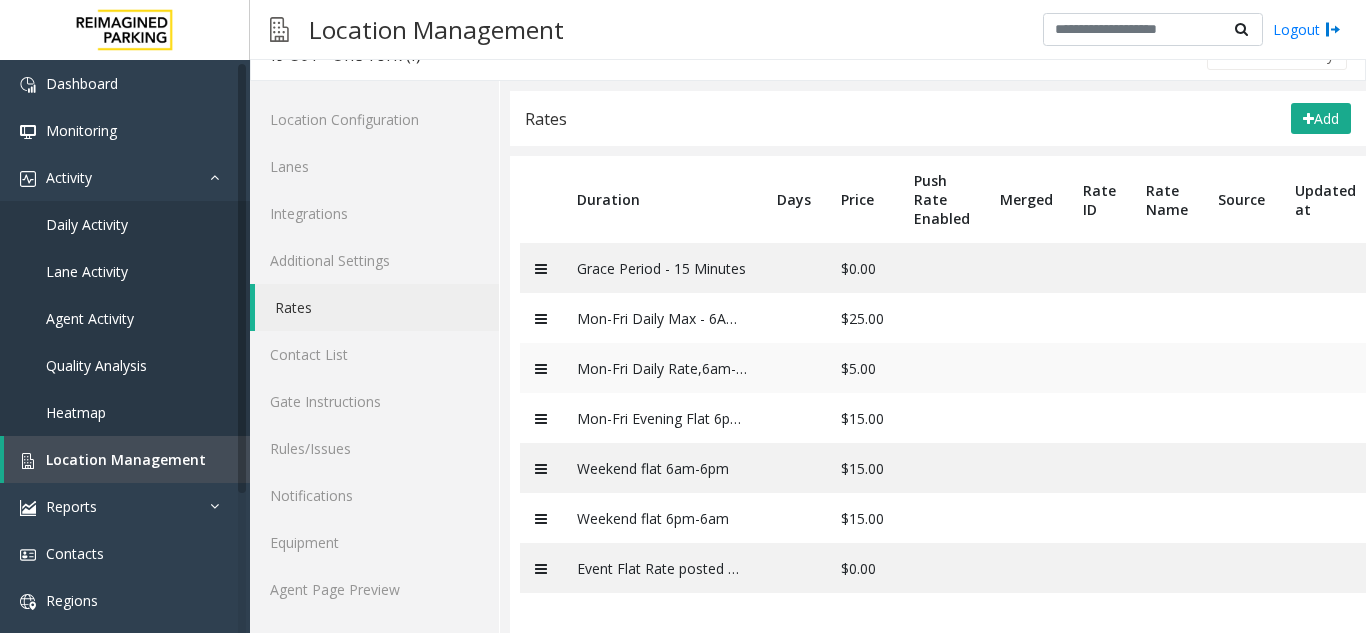 scroll, scrollTop: 46, scrollLeft: 0, axis: vertical 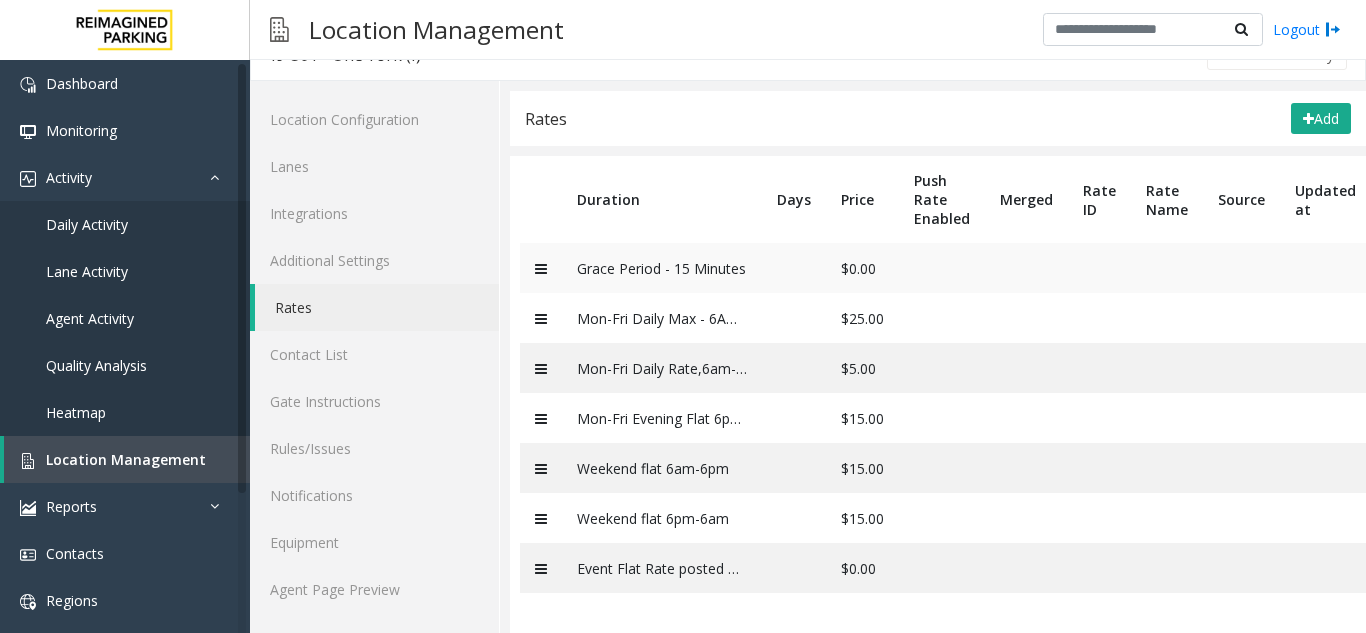 click on "Grace Period - 15 Minutes" at bounding box center [662, 268] 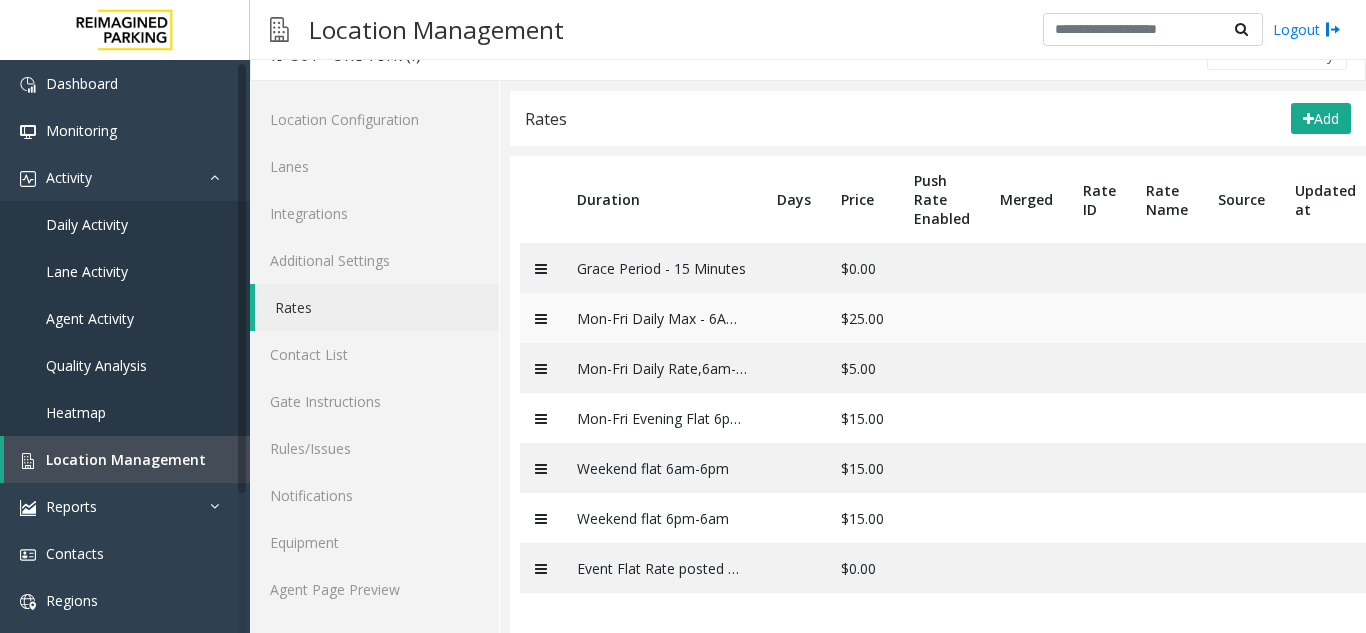click on "Mon-Fri Daily Max - 6AM - 6PM" at bounding box center (662, 318) 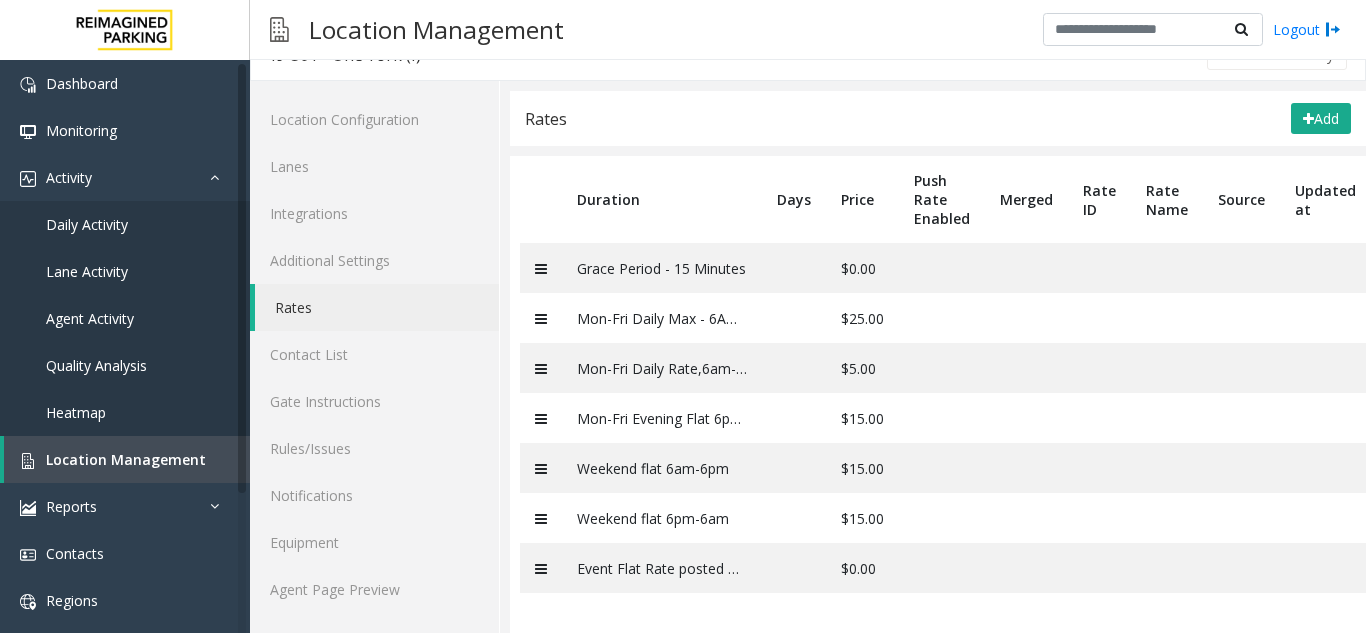 drag, startPoint x: 787, startPoint y: 610, endPoint x: 801, endPoint y: 611, distance: 14.035668 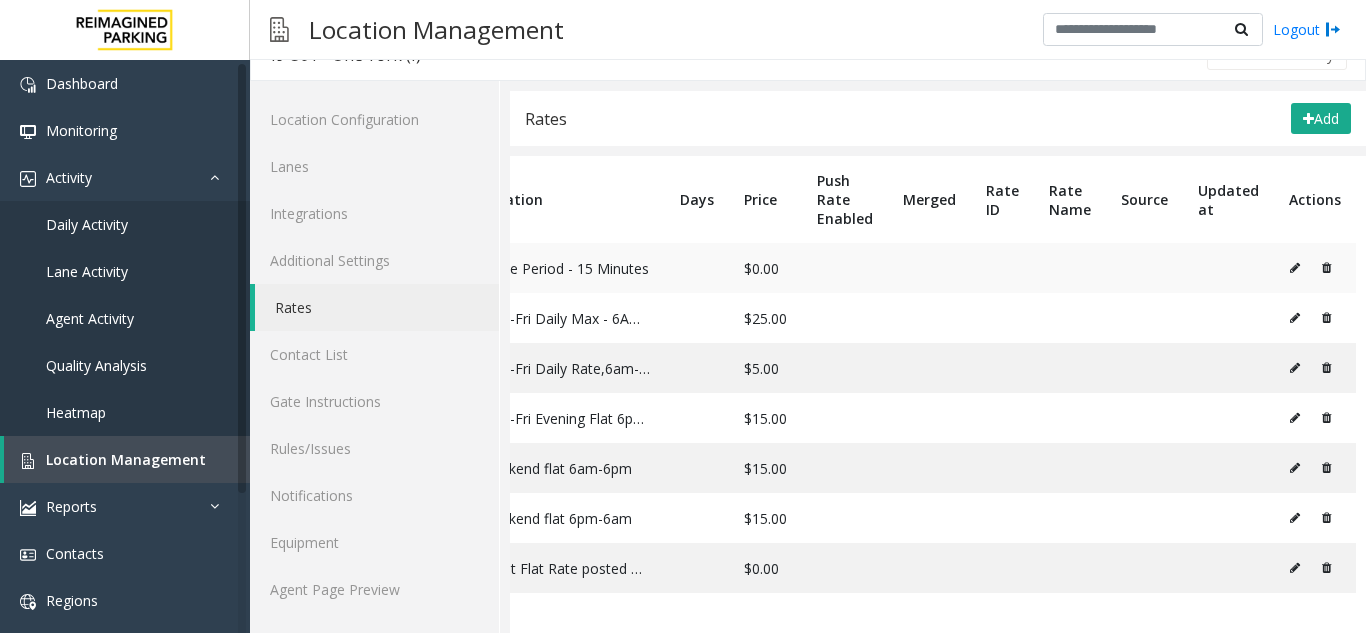 click at bounding box center [1321, 268] 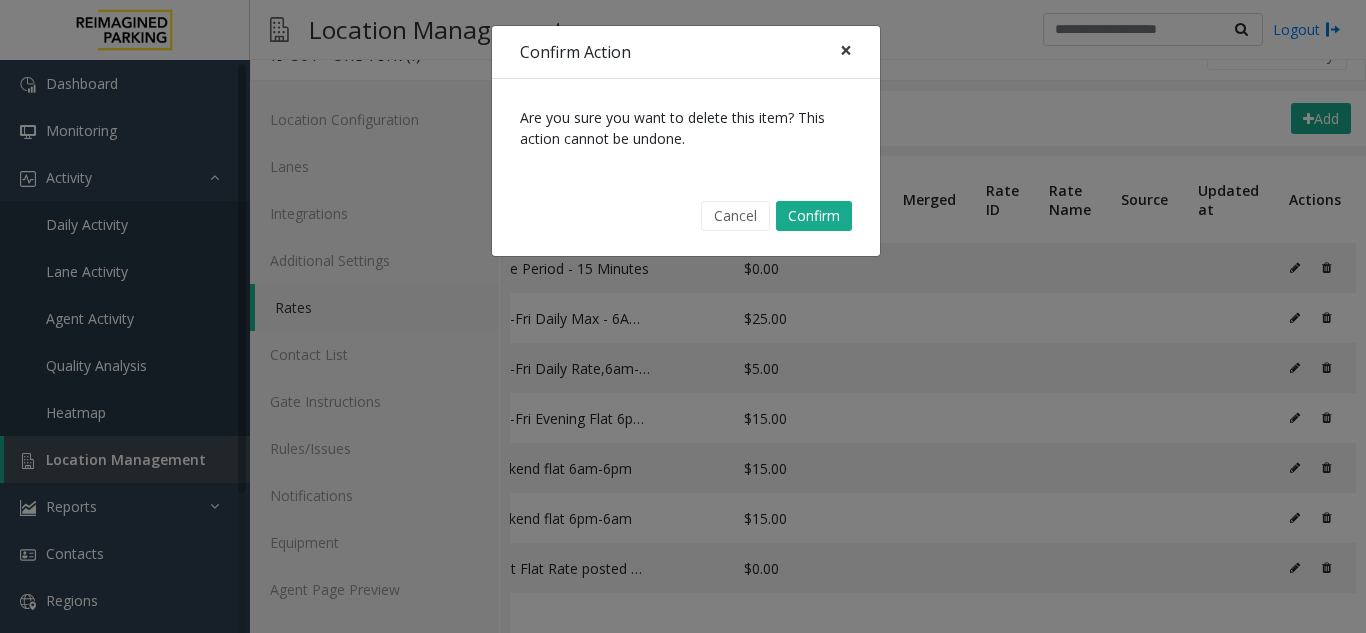 click on "×" 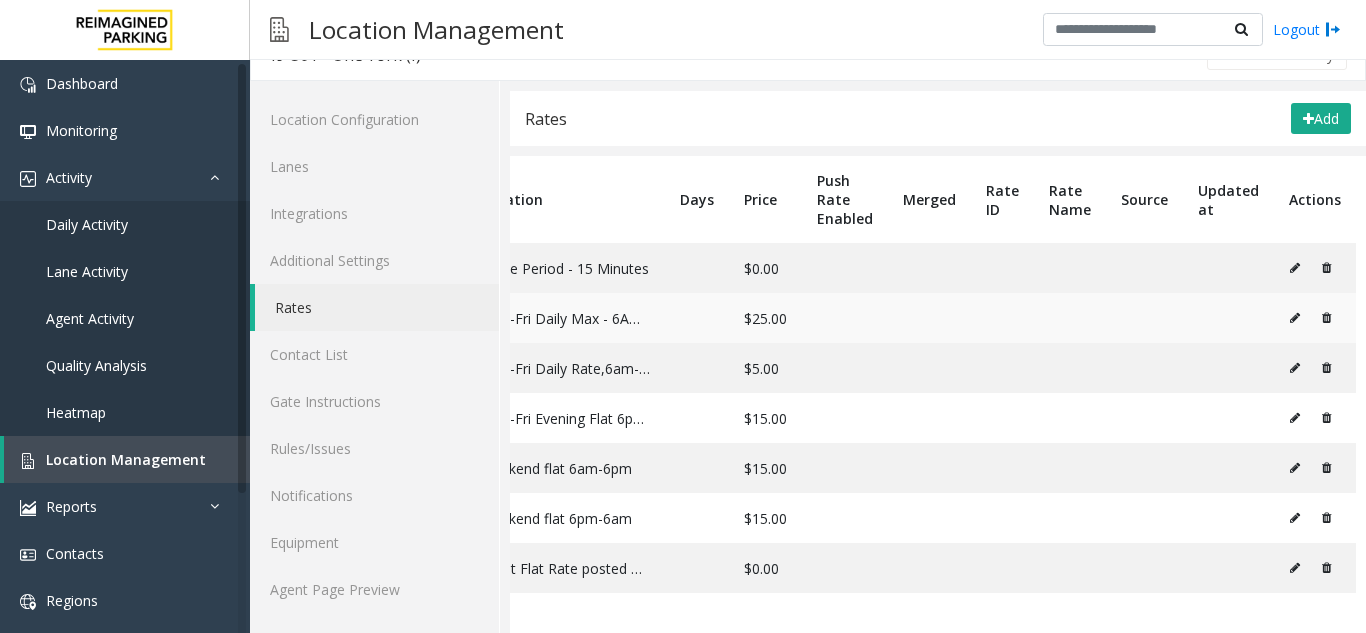 click at bounding box center [1295, 318] 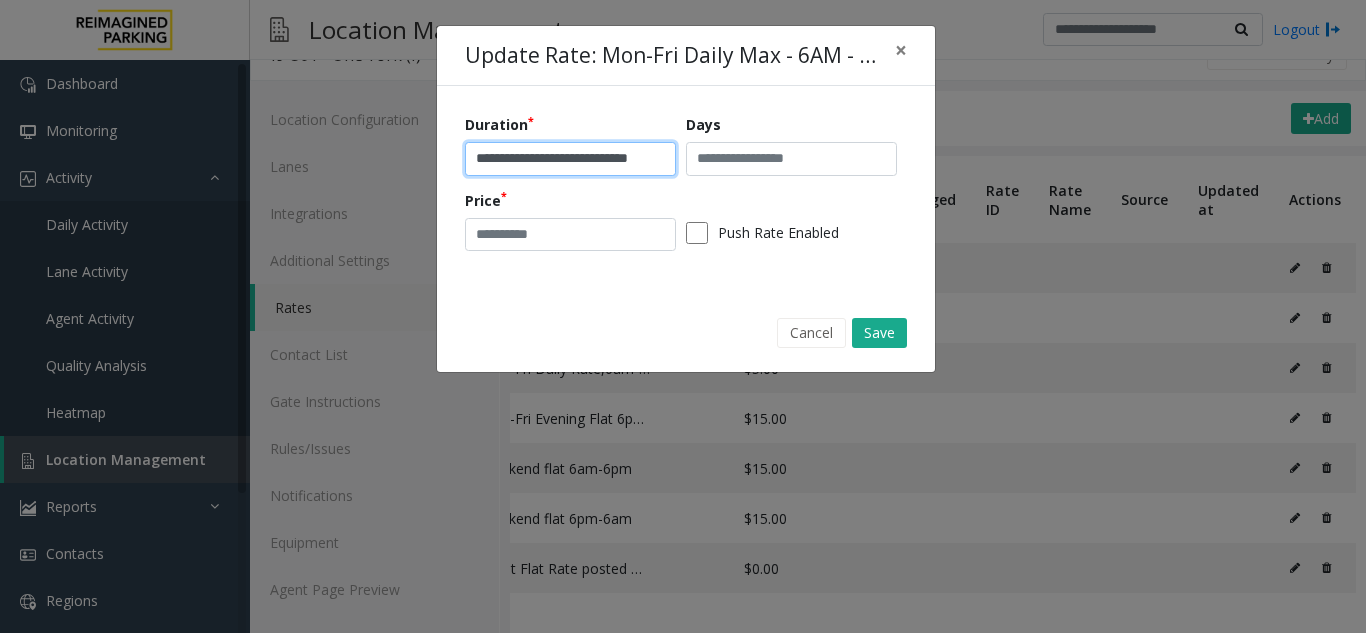 scroll, scrollTop: 0, scrollLeft: 15, axis: horizontal 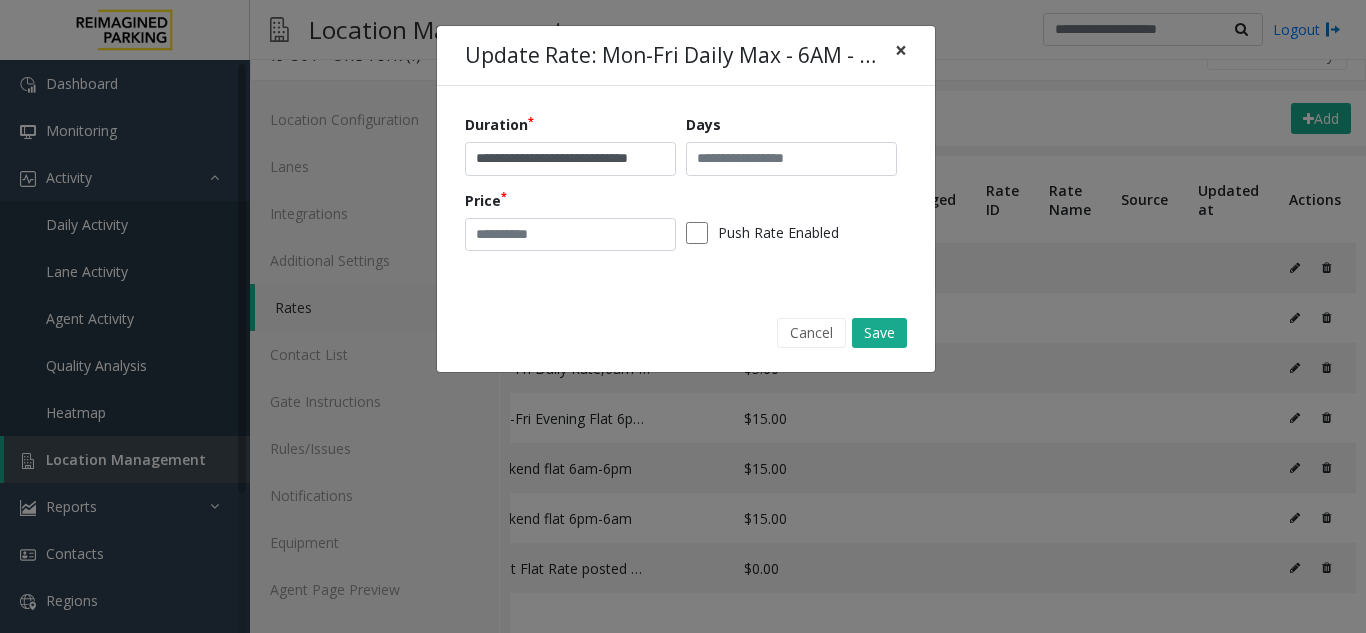 click on "×" 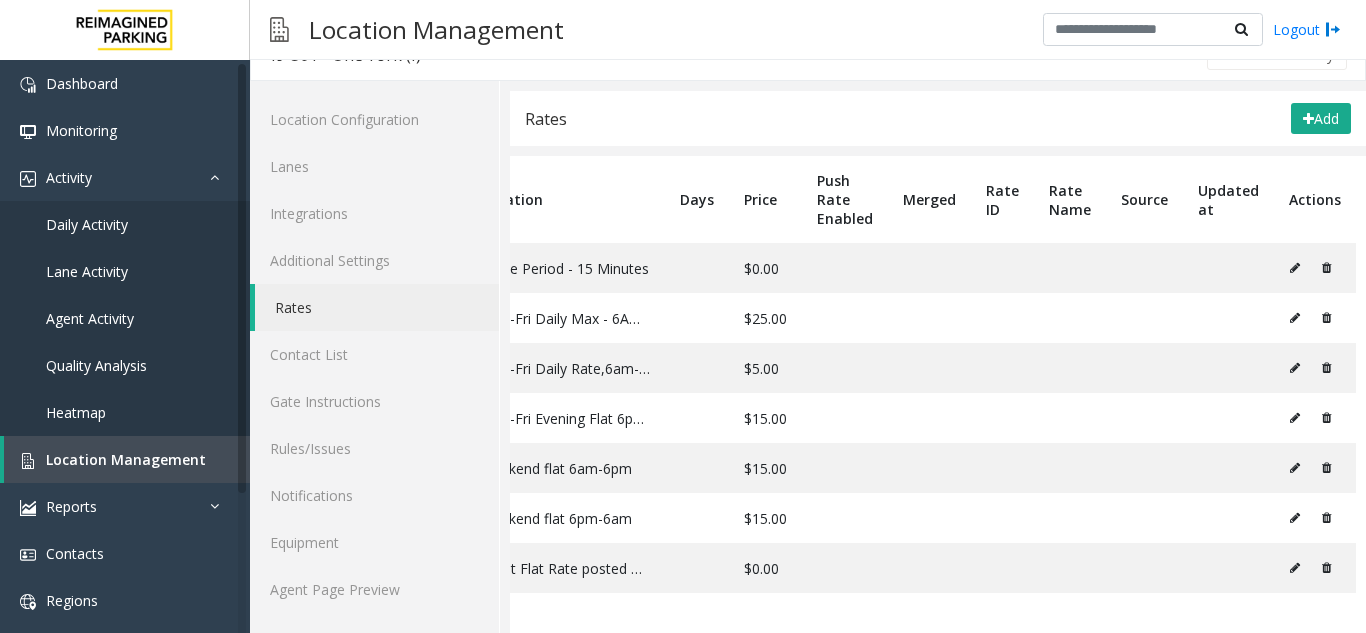 scroll, scrollTop: 0, scrollLeft: 0, axis: both 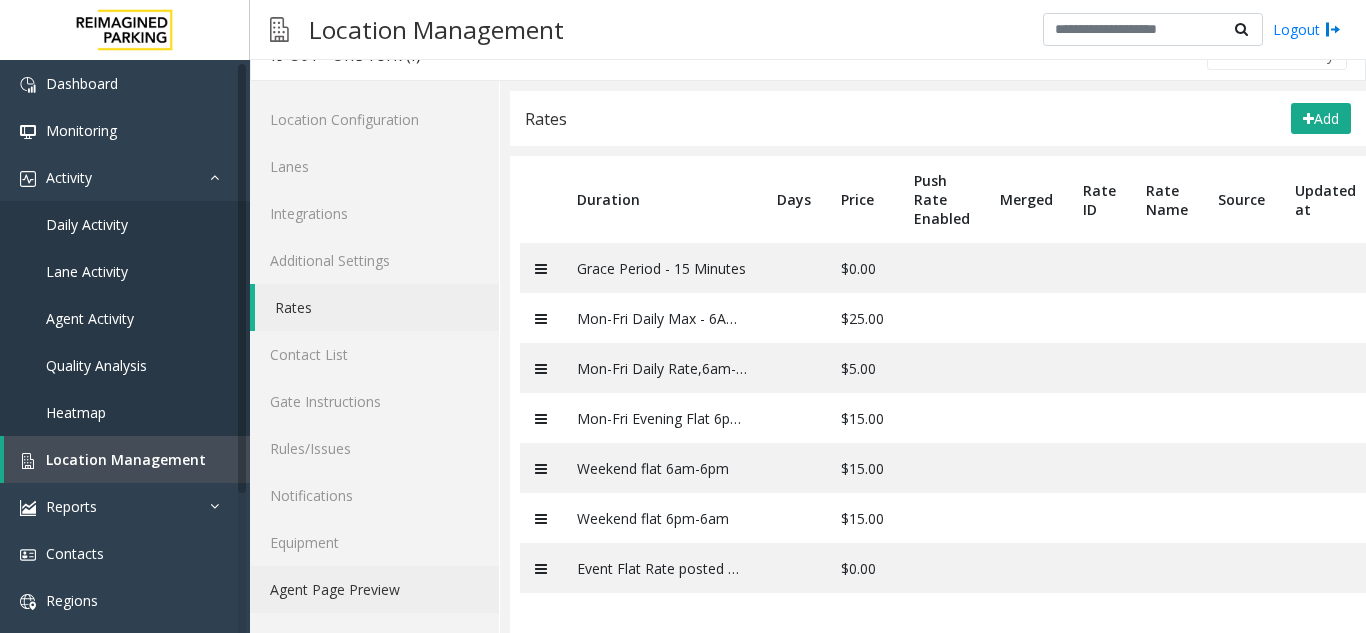 click on "Agent Page Preview" 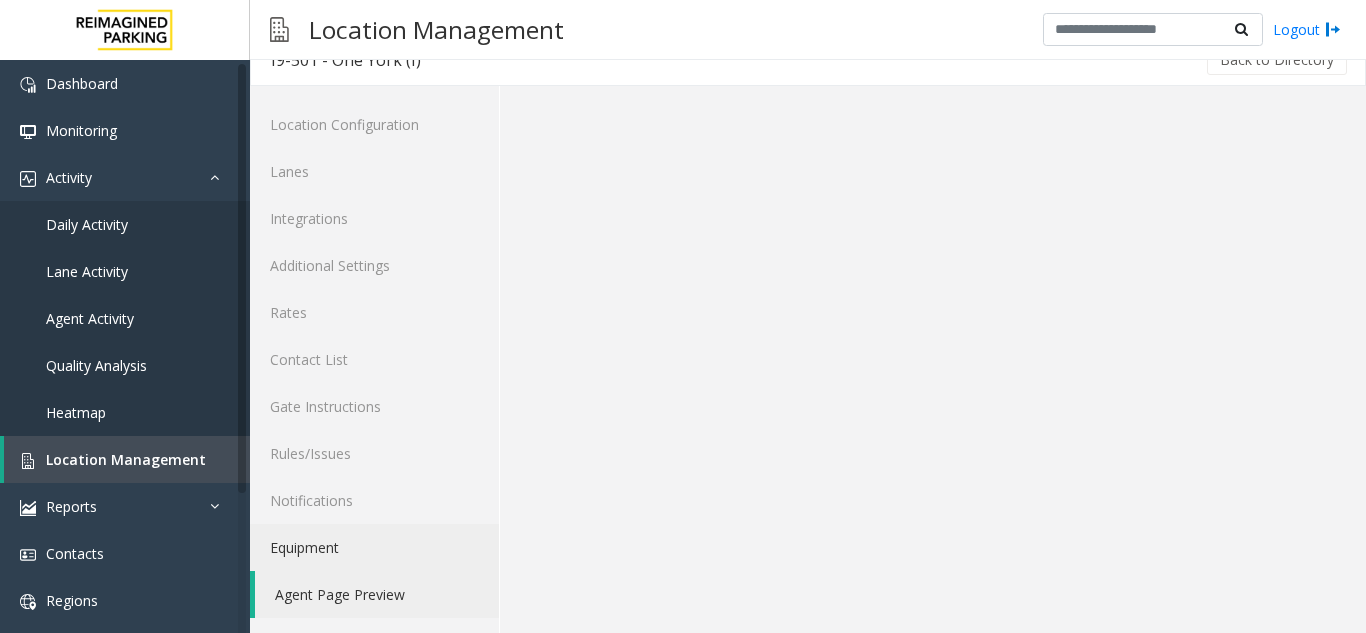 scroll, scrollTop: 26, scrollLeft: 0, axis: vertical 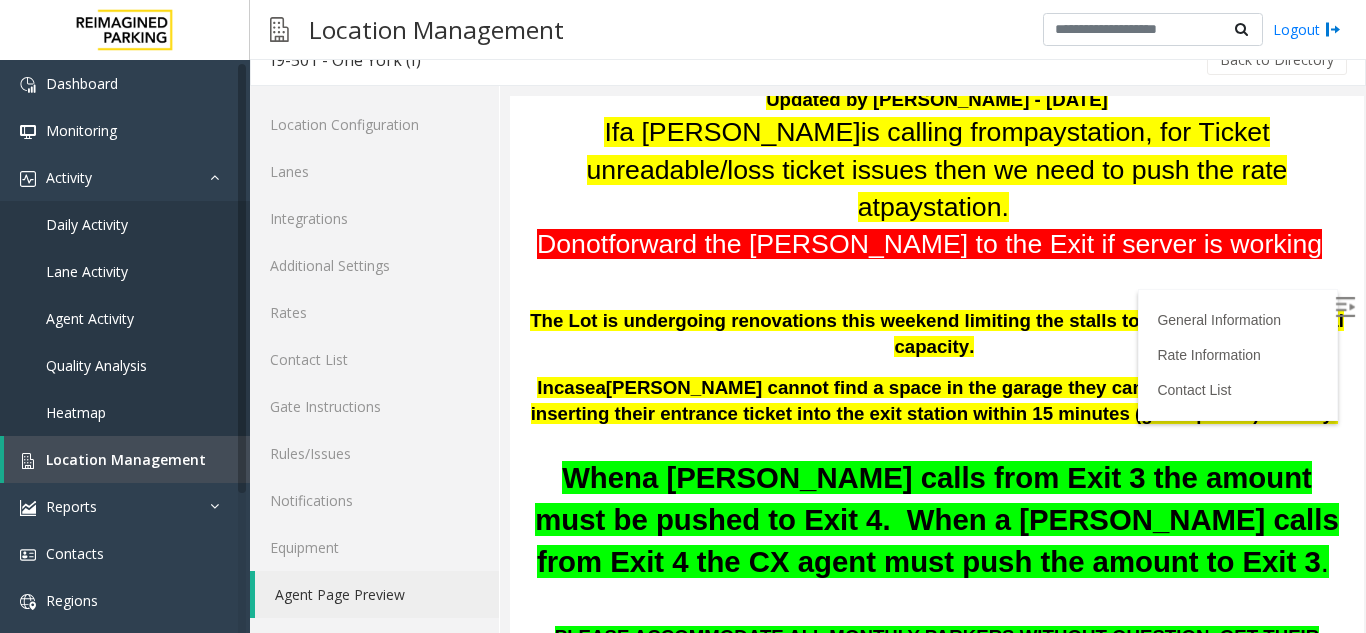 click at bounding box center [1345, 307] 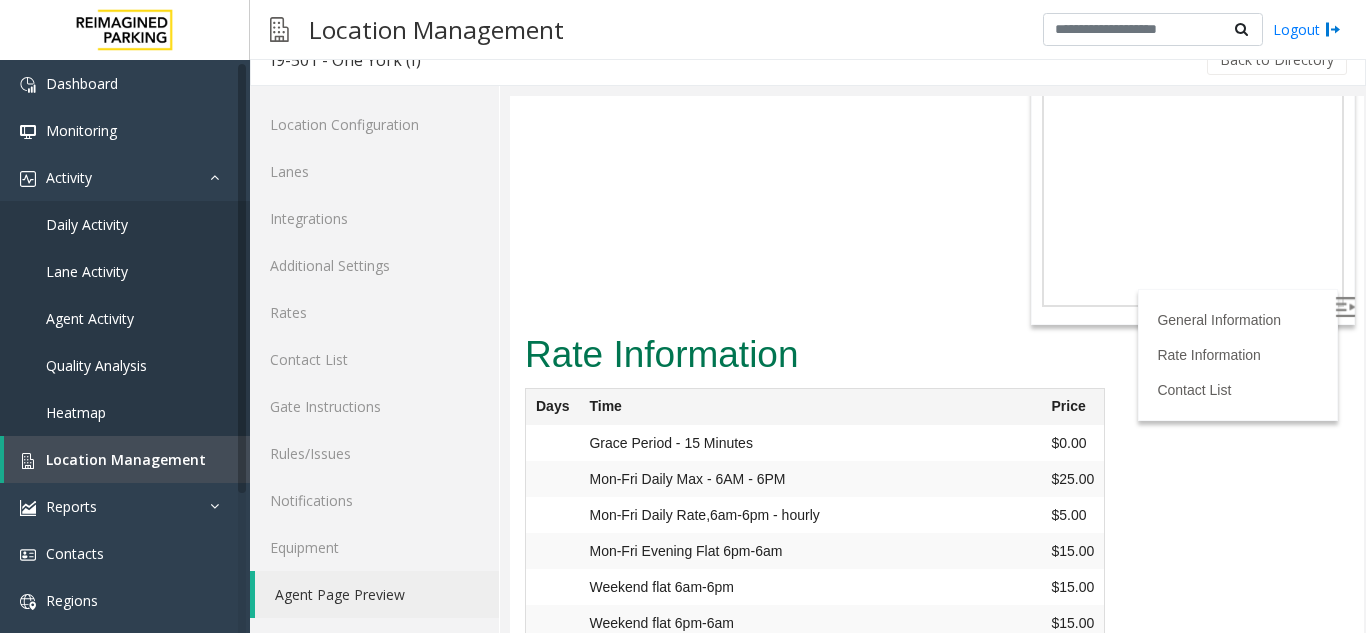 scroll, scrollTop: 4876, scrollLeft: 0, axis: vertical 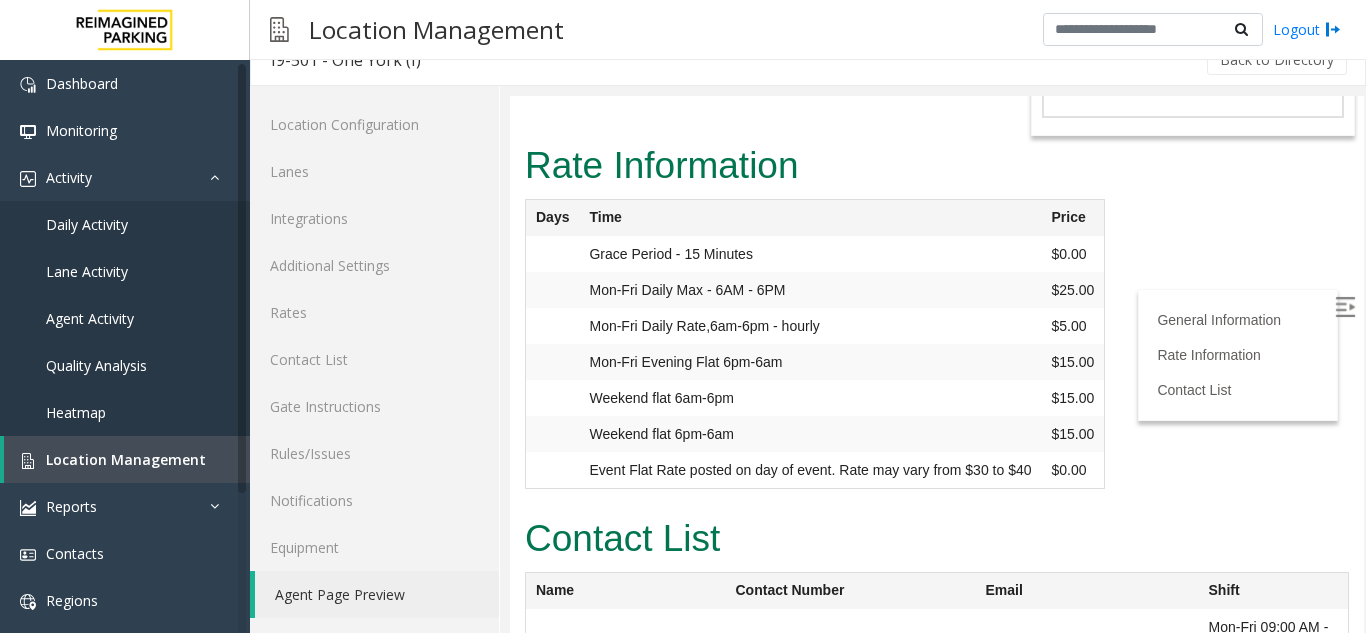 drag, startPoint x: 1233, startPoint y: 488, endPoint x: 1306, endPoint y: 503, distance: 74.52516 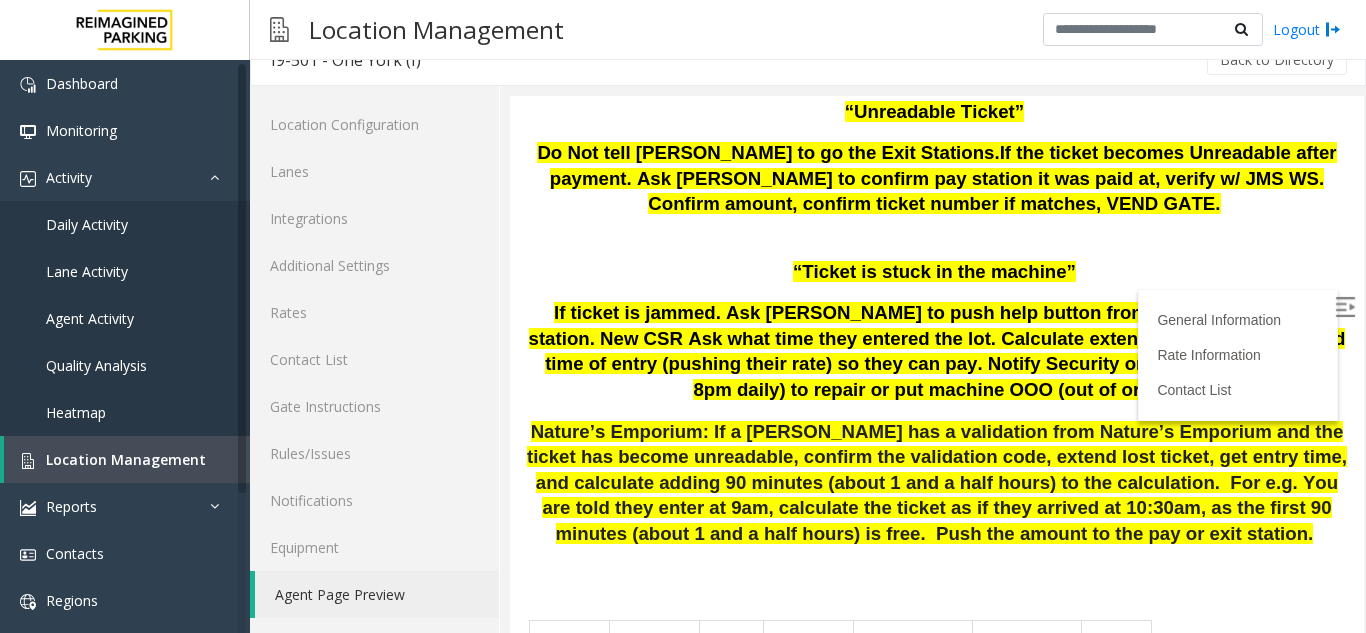scroll, scrollTop: 876, scrollLeft: 0, axis: vertical 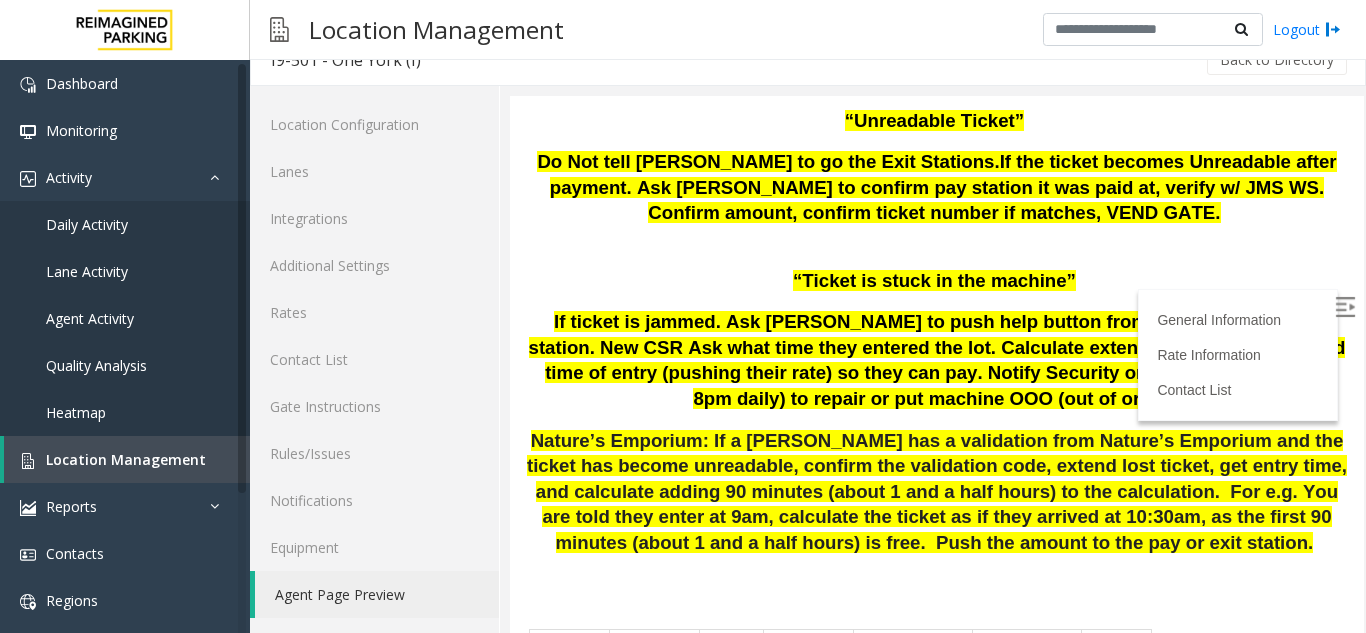 click on "If ticket is jammed. Ask [PERSON_NAME] to push help button from another exit or pay station. New CSR Ask what time they entered the lot. Calculate extended lost ticket date and time of entry (pushing their rate) so they can pay. Notify Security or CSR on duty (before 8pm daily) to repair or put machine OOO (out of order)" at bounding box center (937, 360) 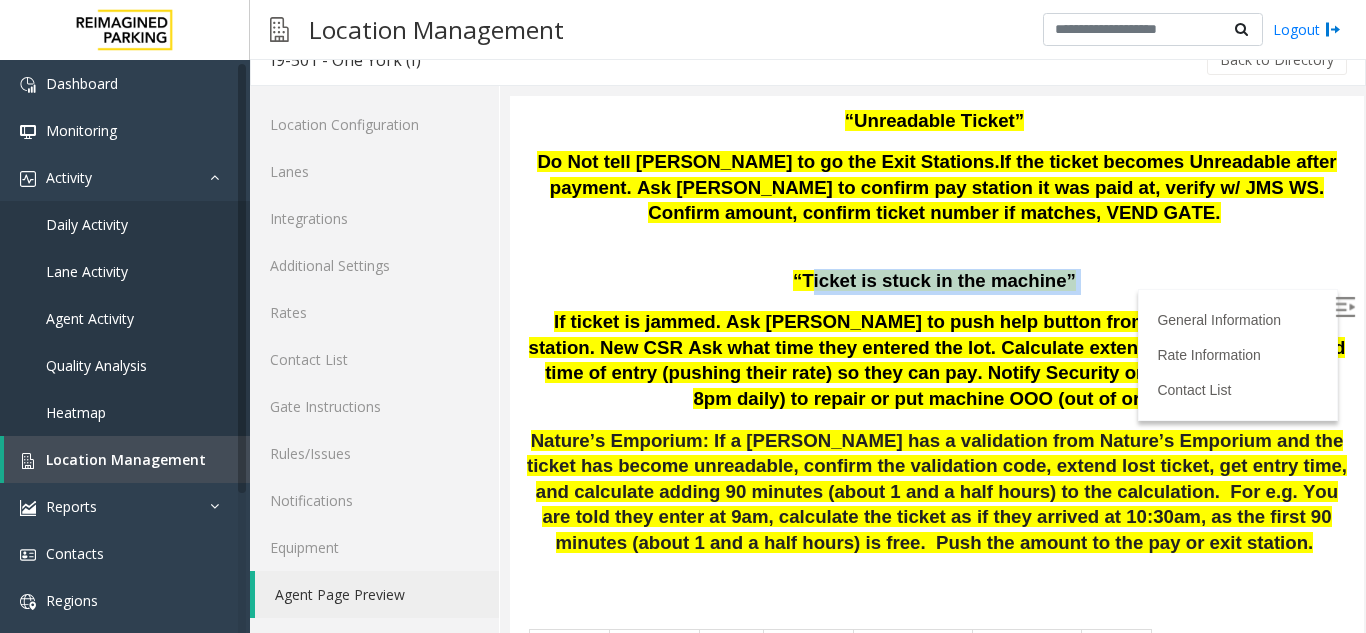 drag, startPoint x: 816, startPoint y: 221, endPoint x: 1060, endPoint y: 221, distance: 244 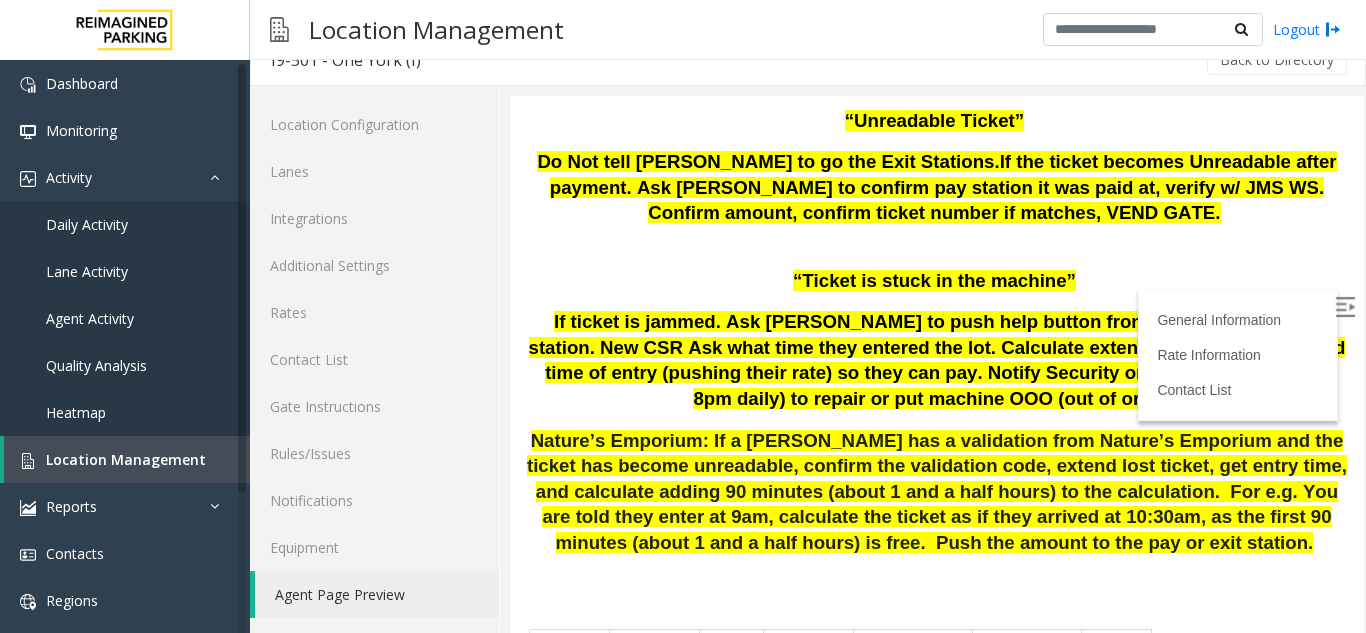 click on "If ticket is jammed. Ask [PERSON_NAME] to push help button from another exit or pay station. New CSR Ask what time they entered the lot. Calculate extended lost ticket date and time of entry (pushing their rate) so they can pay. Notify Security or CSR on duty (before 8pm daily) to repair or put machine OOO (out of order)" at bounding box center (937, 360) 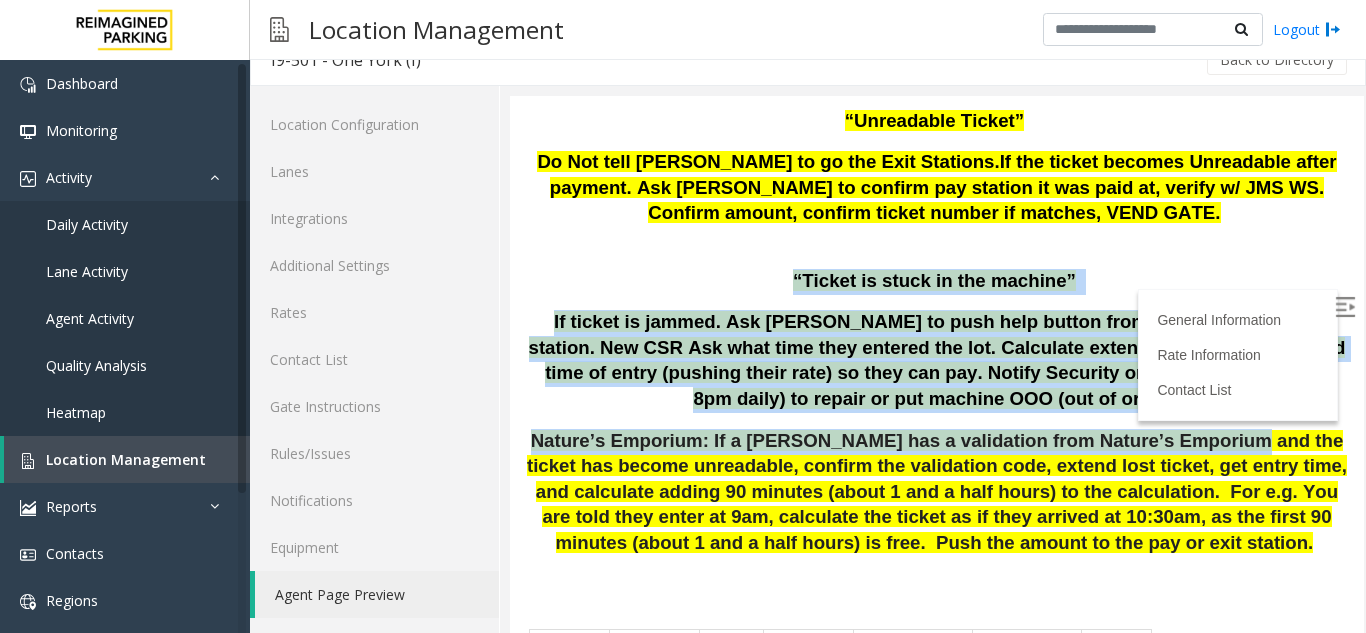 drag, startPoint x: 797, startPoint y: 220, endPoint x: 1149, endPoint y: 360, distance: 378.8192 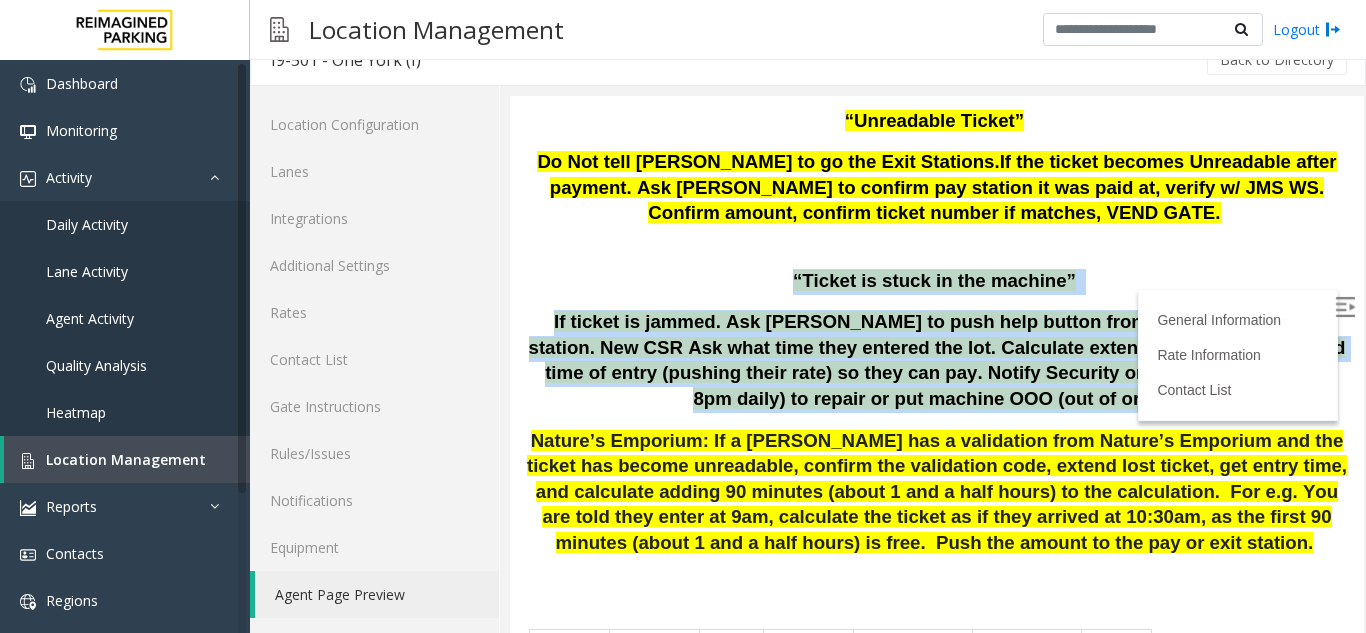 drag, startPoint x: 989, startPoint y: 340, endPoint x: 800, endPoint y: 214, distance: 227.14973 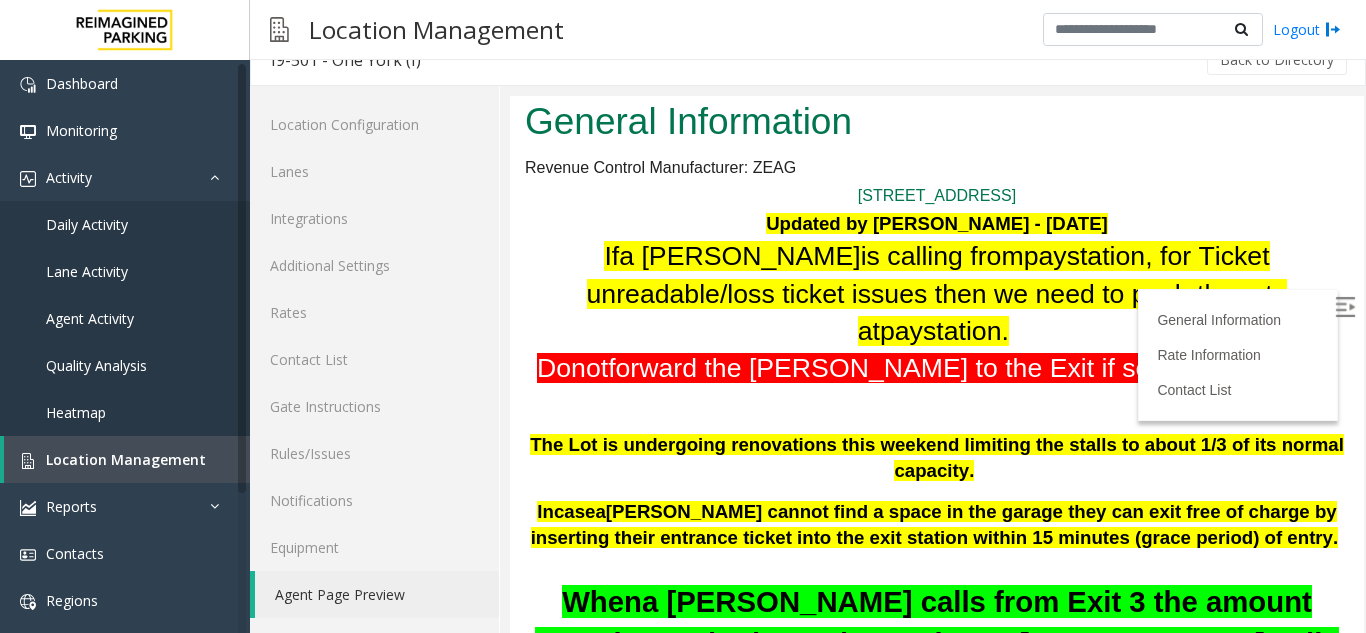 scroll, scrollTop: 0, scrollLeft: 0, axis: both 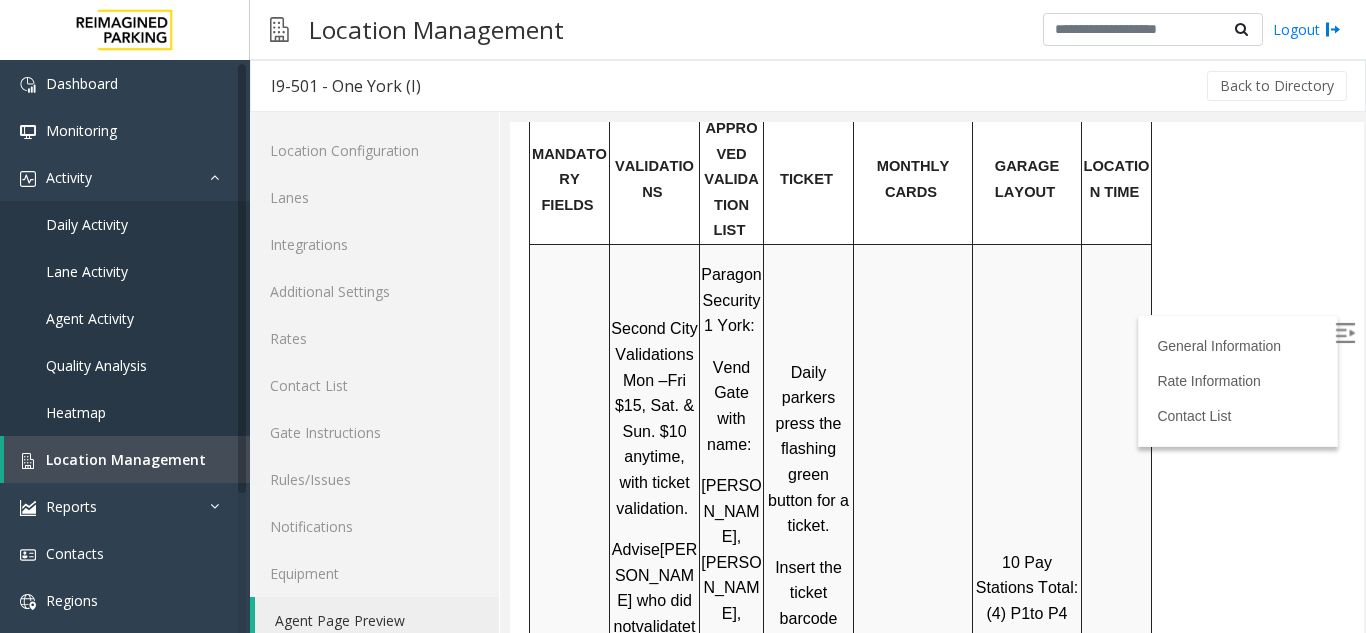 click on "Local Time" at bounding box center [1118, 690] 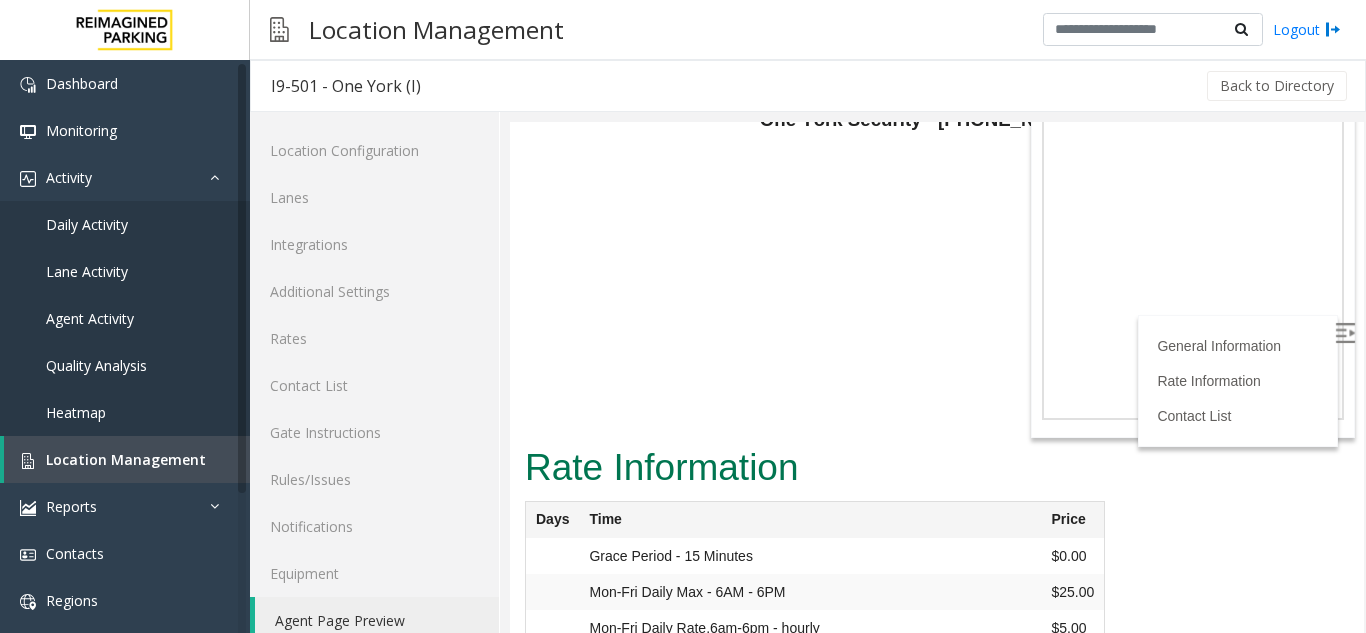 scroll, scrollTop: 4876, scrollLeft: 0, axis: vertical 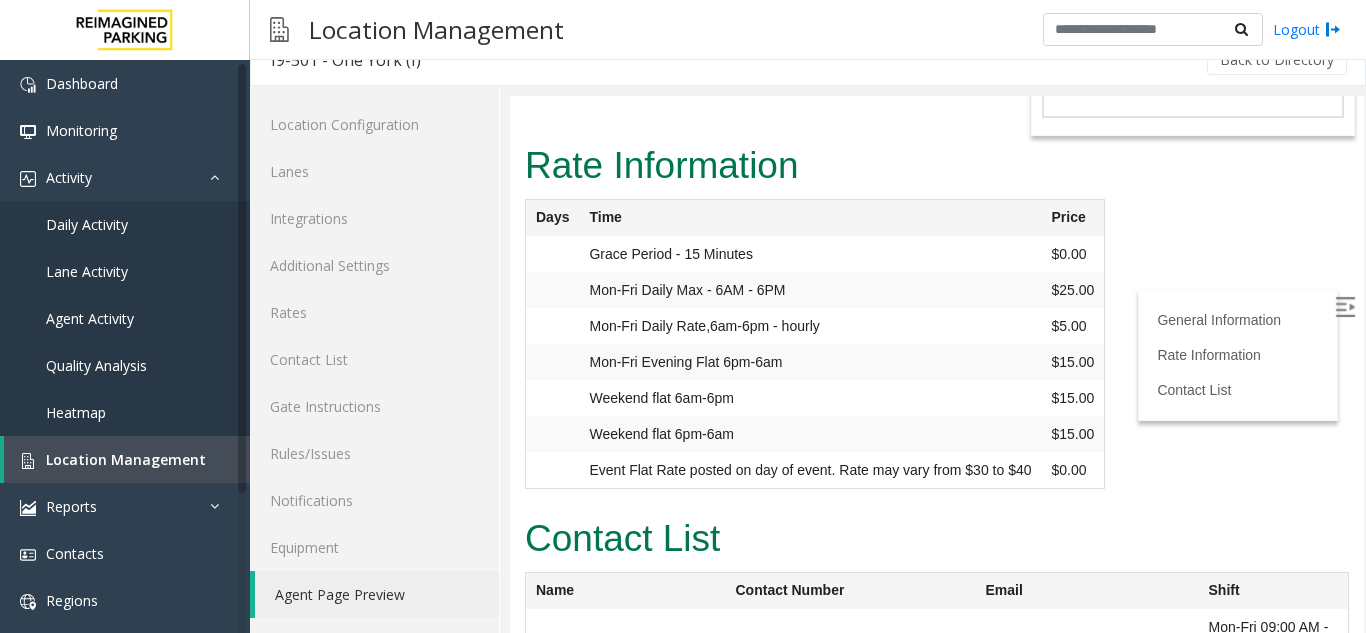 drag, startPoint x: 1170, startPoint y: 537, endPoint x: 1234, endPoint y: 563, distance: 69.079666 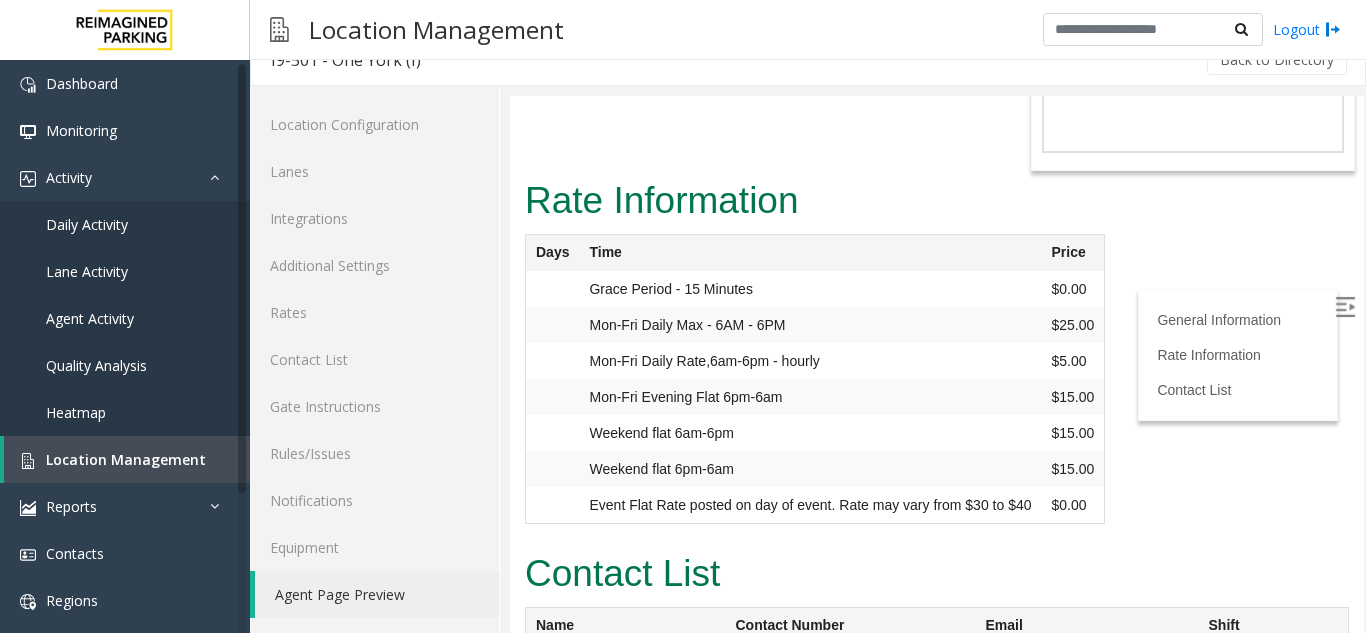 scroll, scrollTop: 4876, scrollLeft: 0, axis: vertical 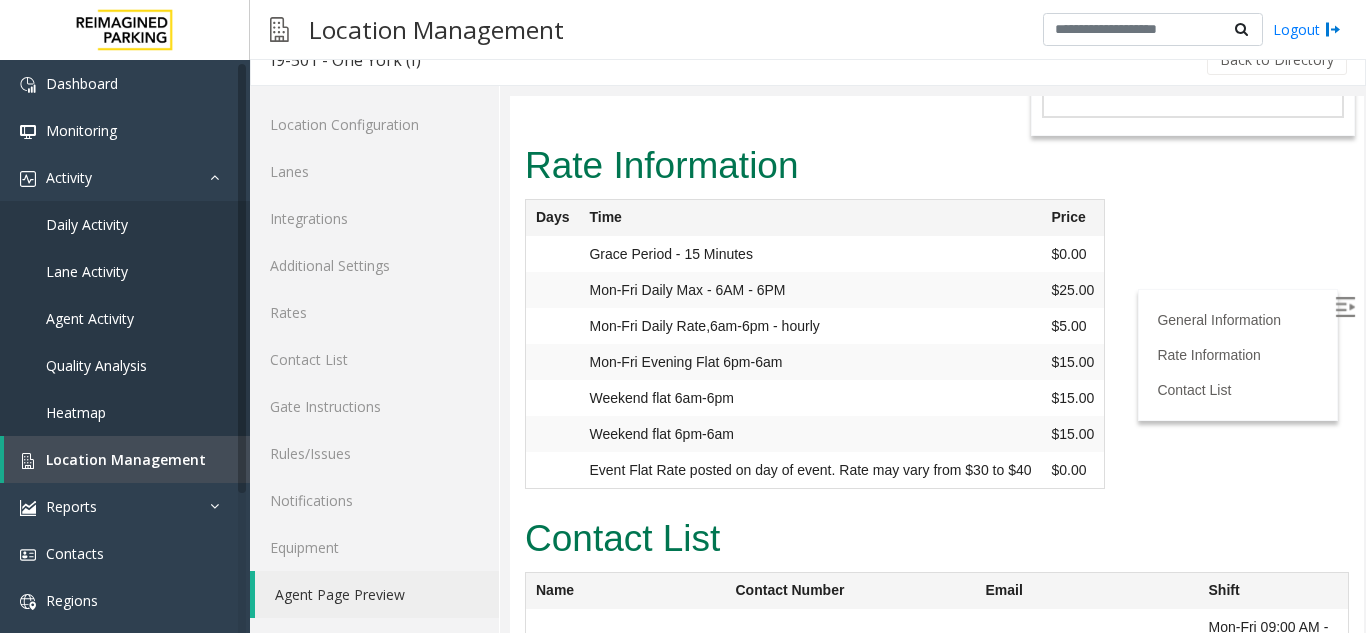 click at bounding box center [1087, 663] 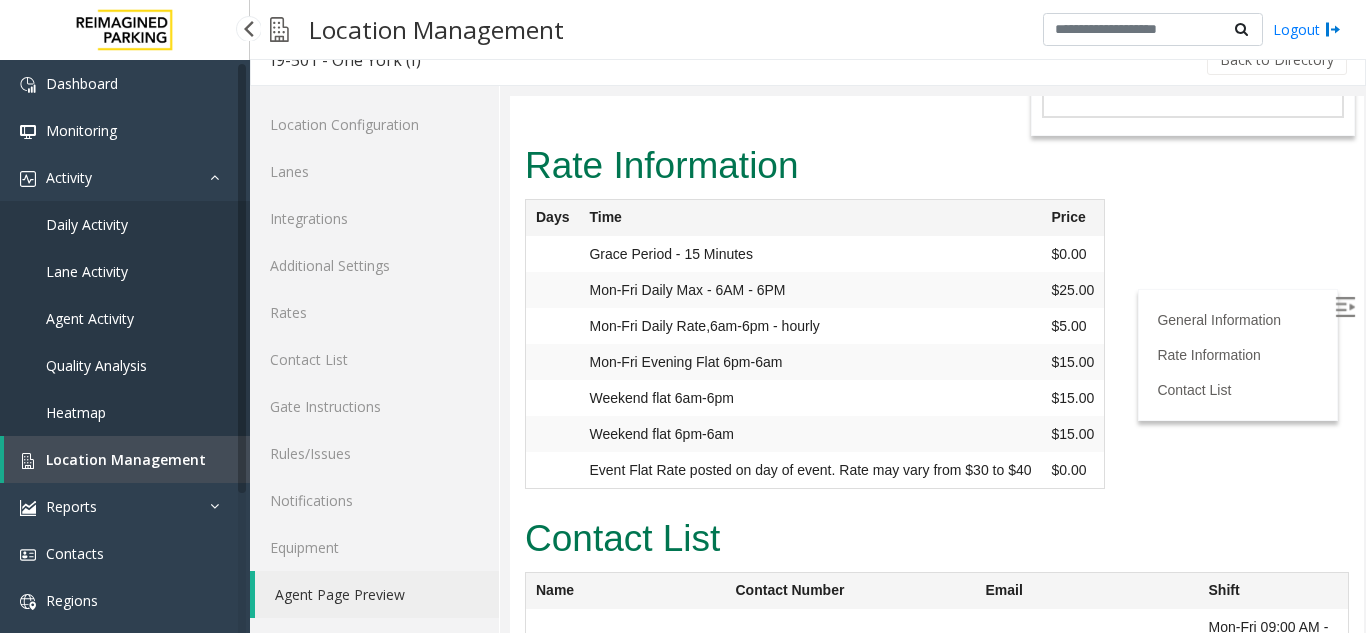 click on "Agent Activity" at bounding box center [90, 318] 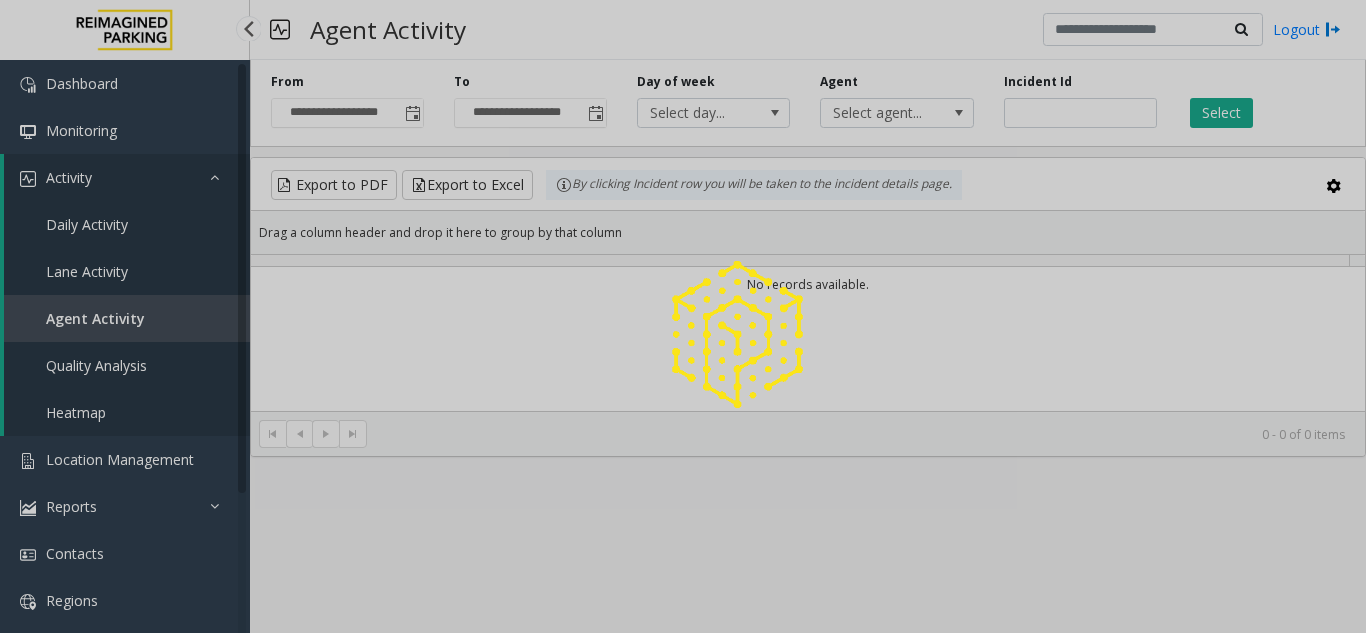 scroll, scrollTop: 0, scrollLeft: 0, axis: both 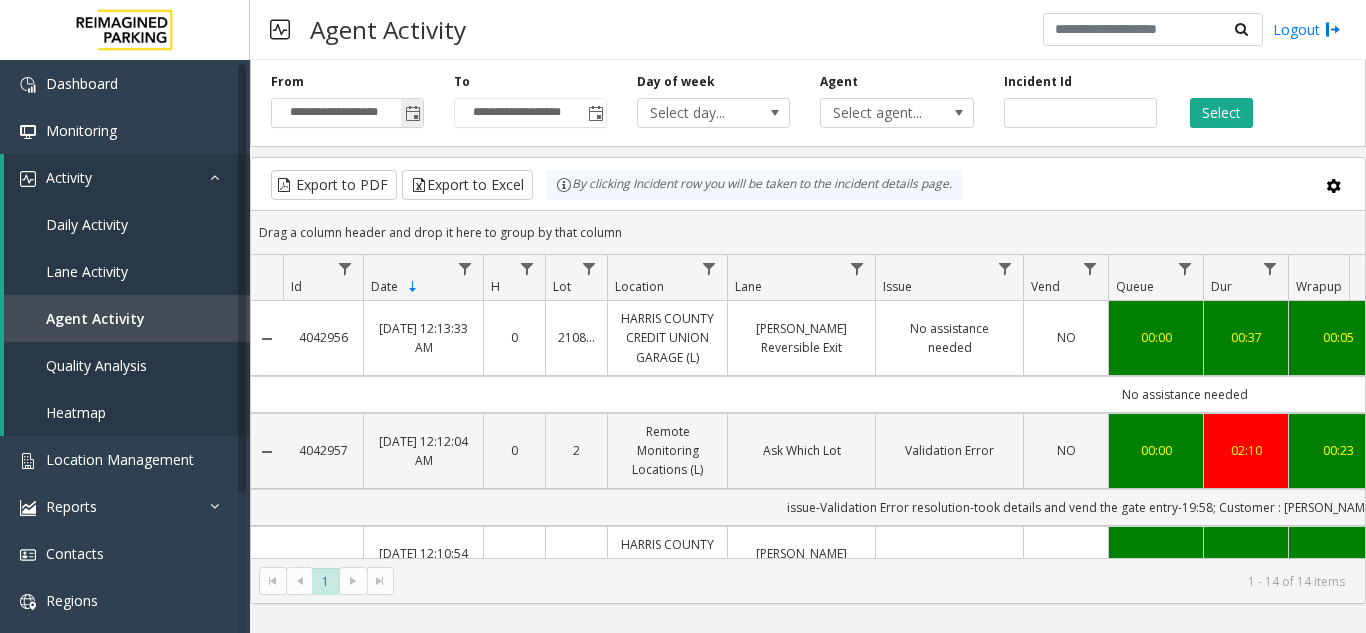 click 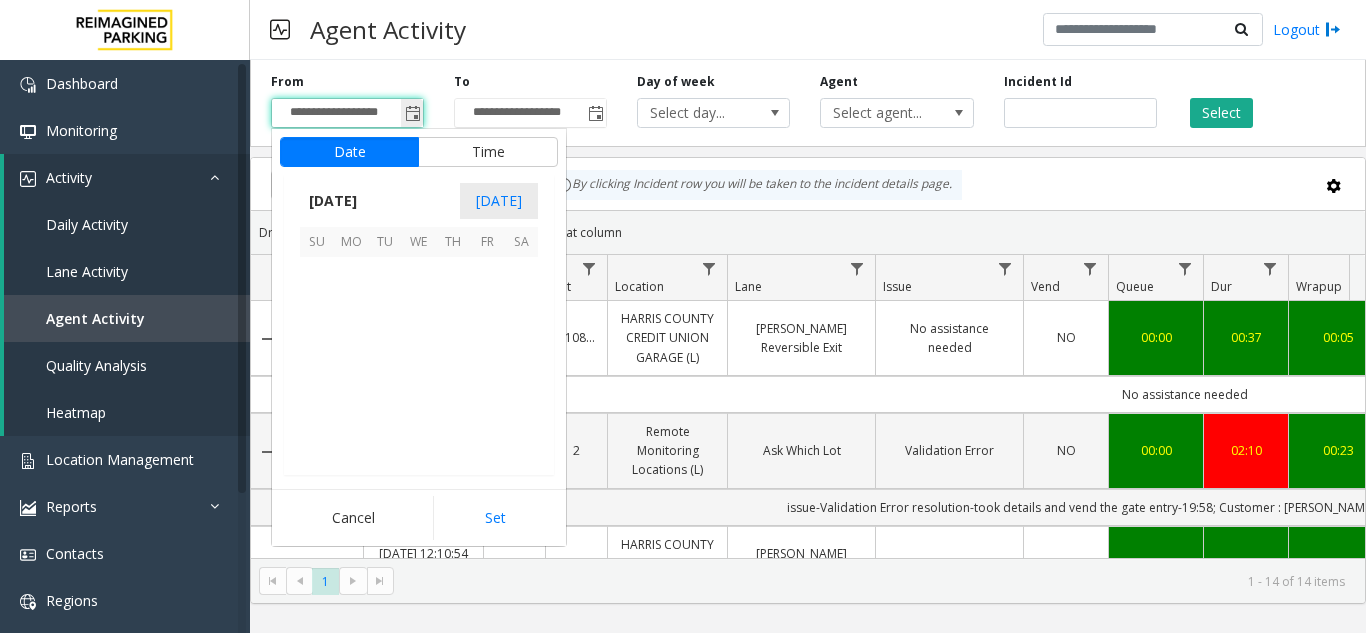 scroll, scrollTop: 358428, scrollLeft: 0, axis: vertical 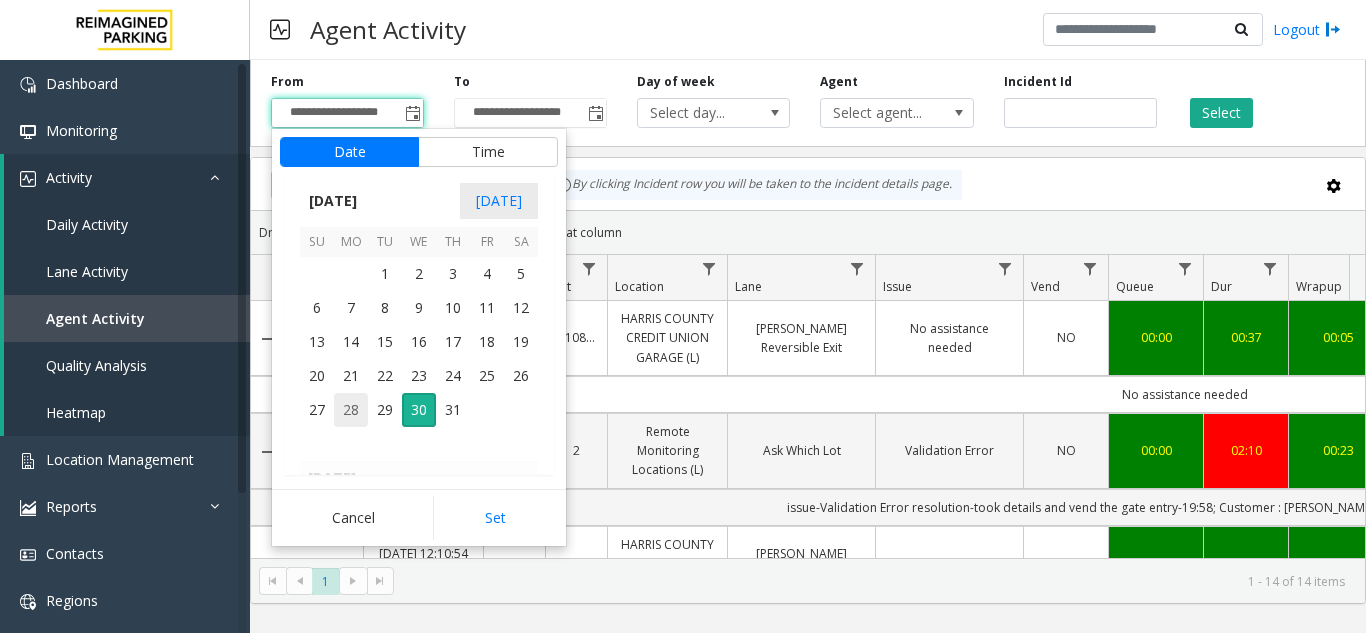 click on "28" at bounding box center [351, 410] 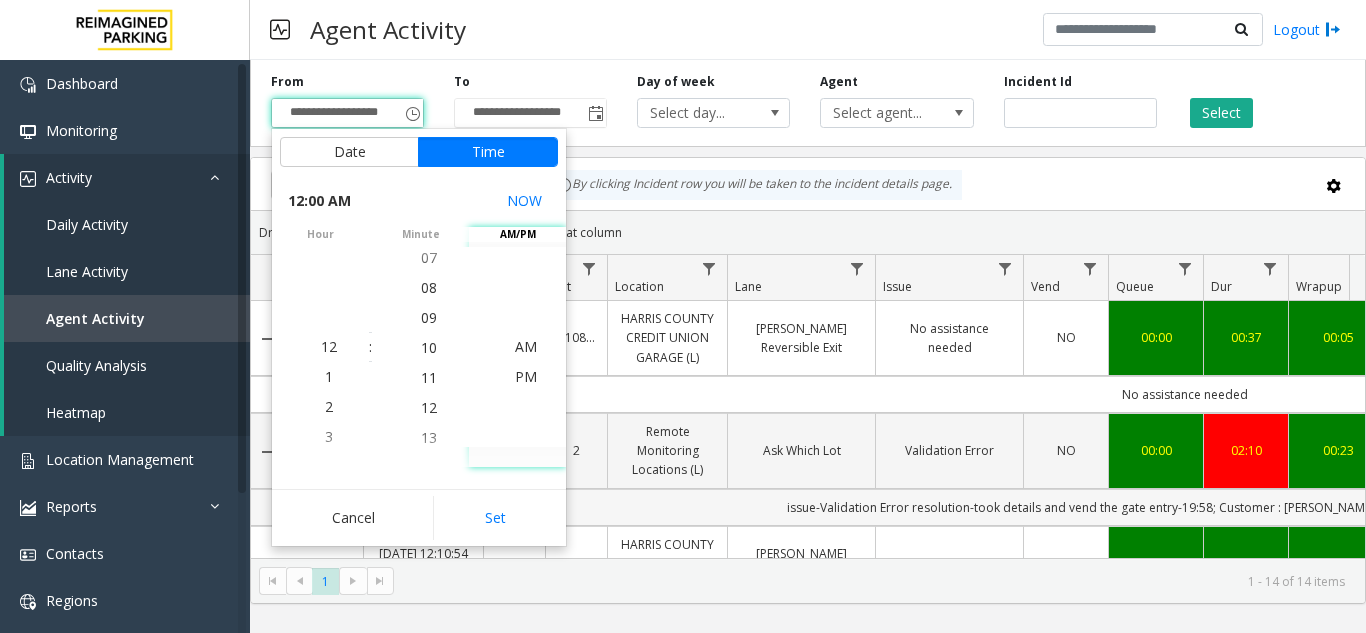 scroll, scrollTop: 300, scrollLeft: 0, axis: vertical 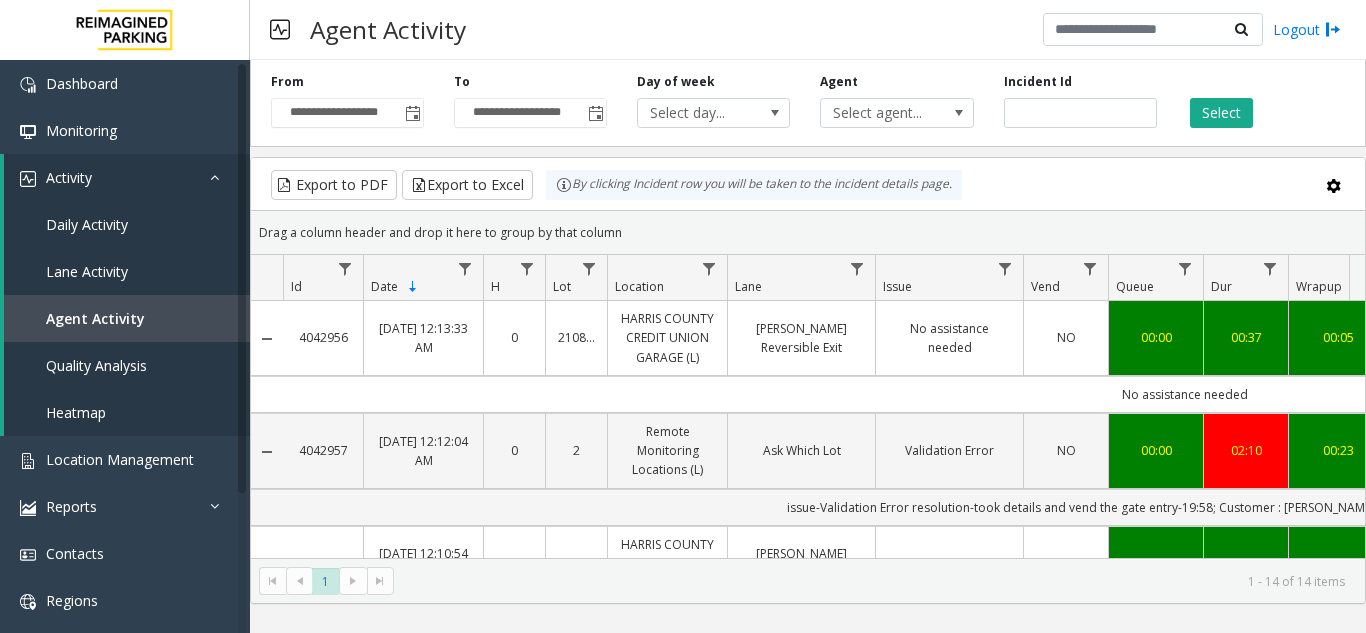click on "1 - 14 of 14 items" 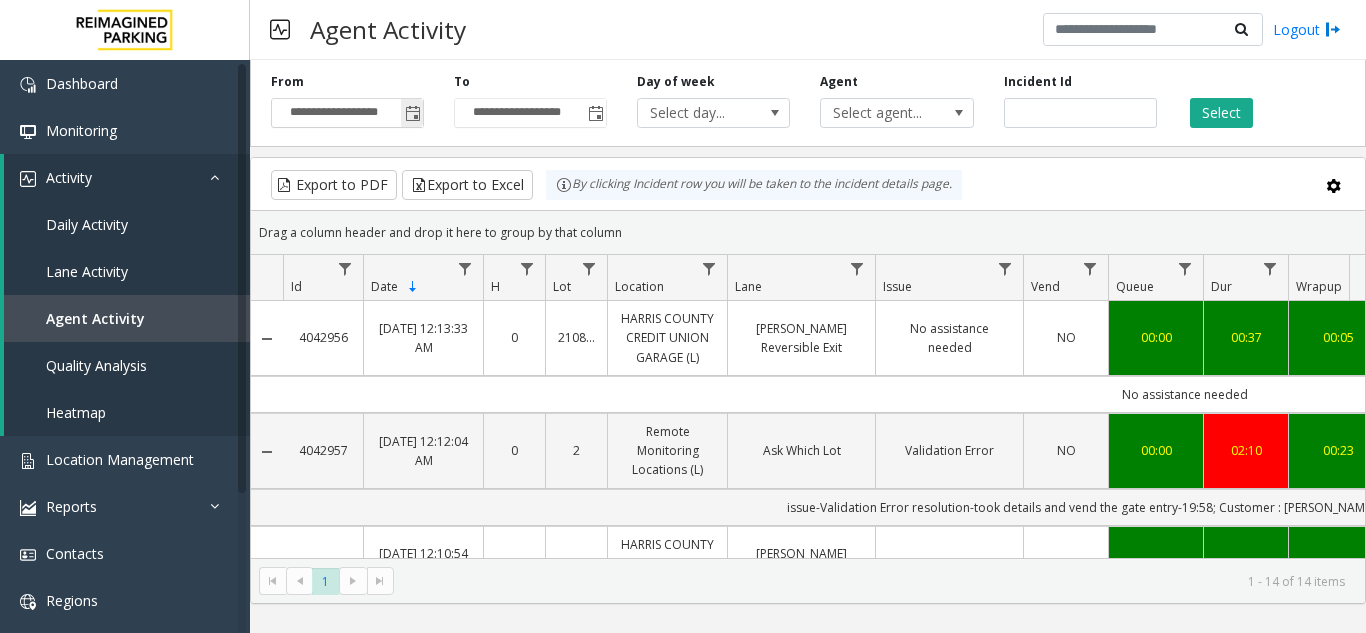 click 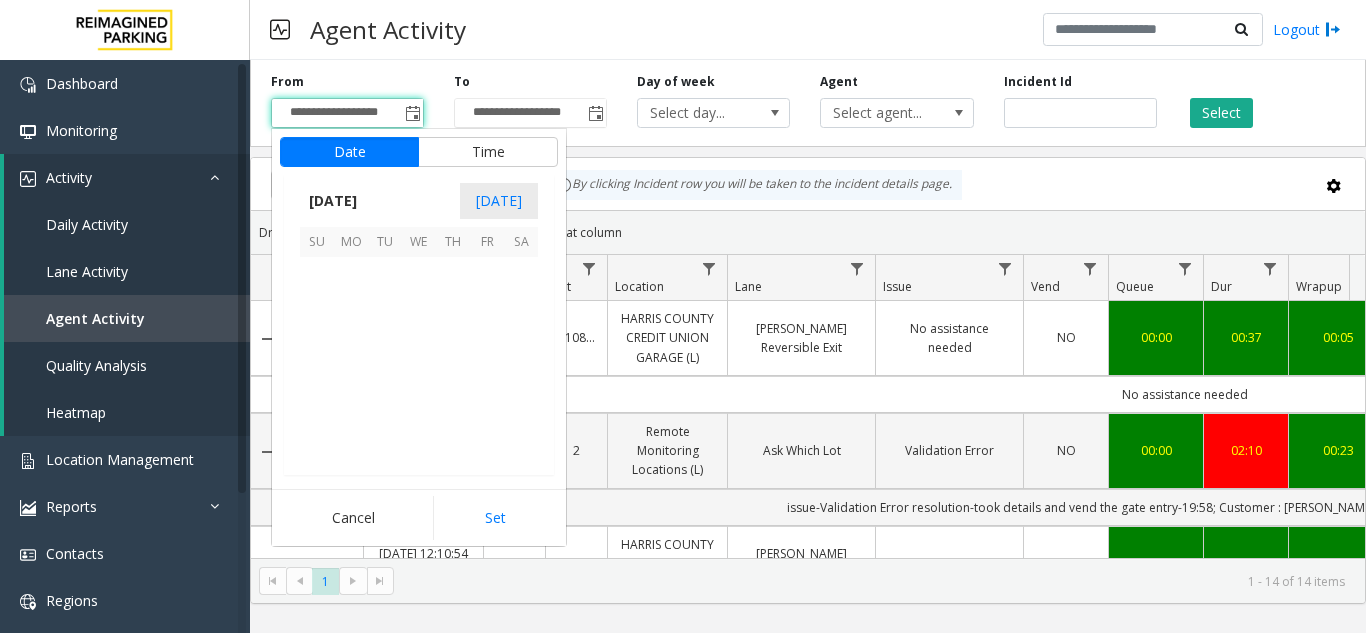 scroll, scrollTop: 358428, scrollLeft: 0, axis: vertical 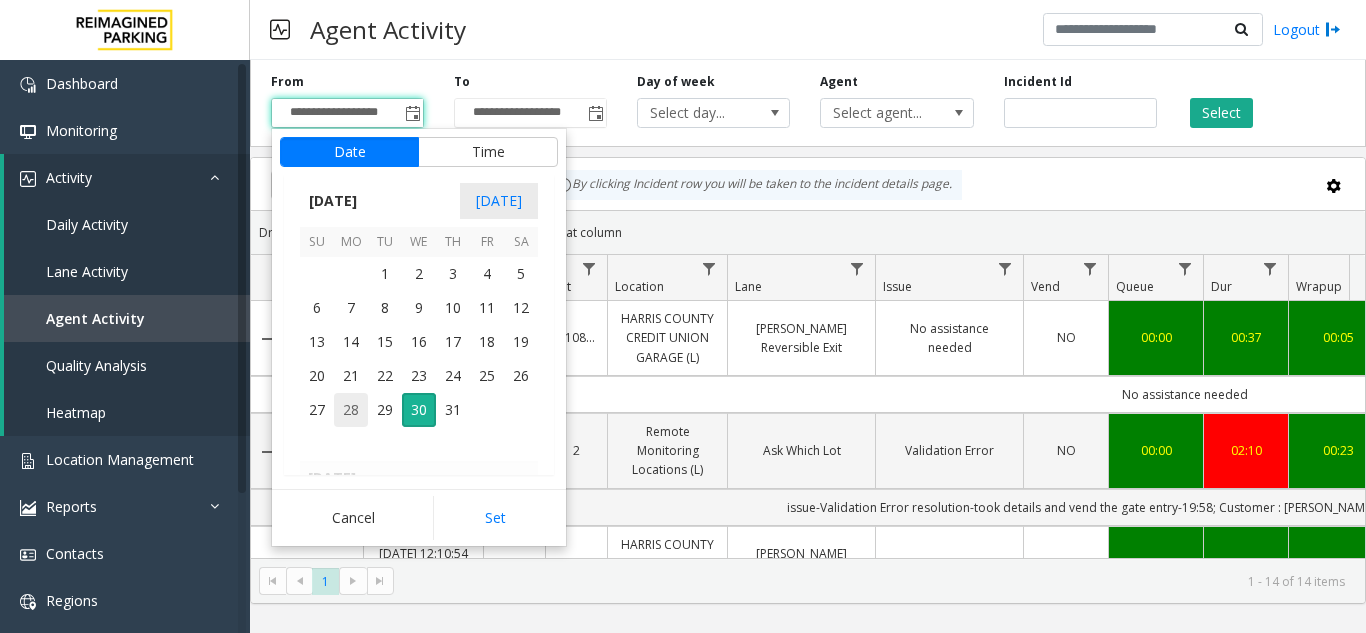click on "28" at bounding box center (351, 410) 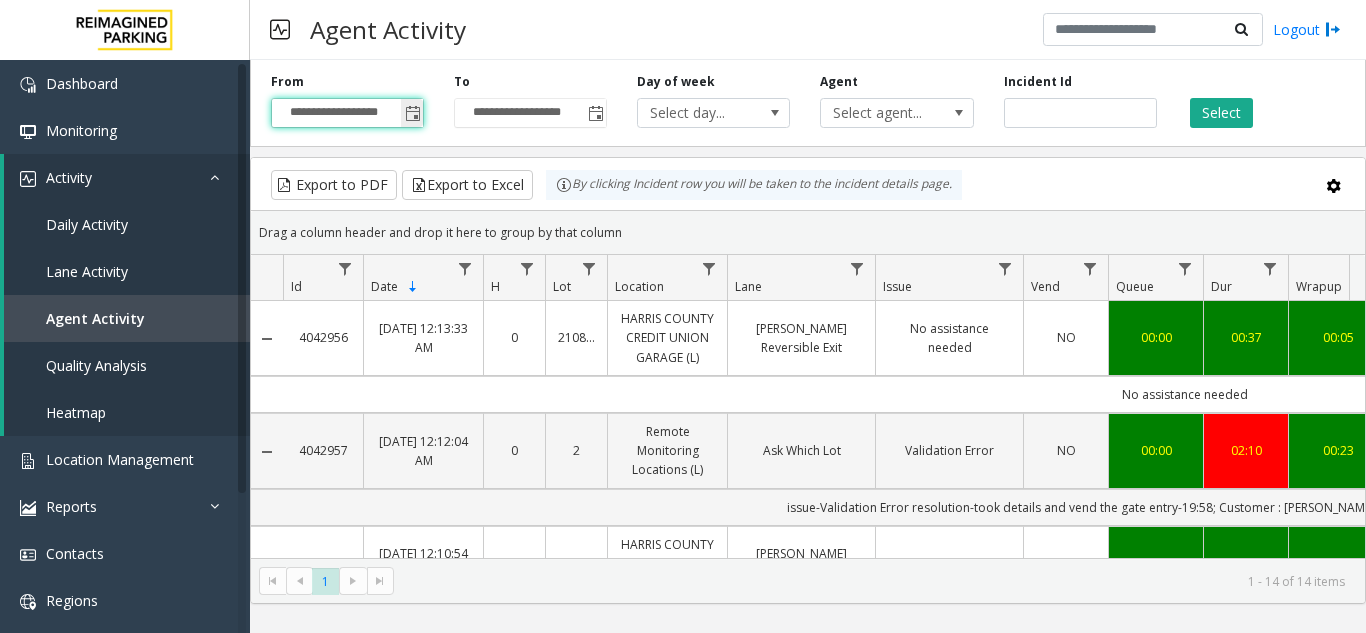 click 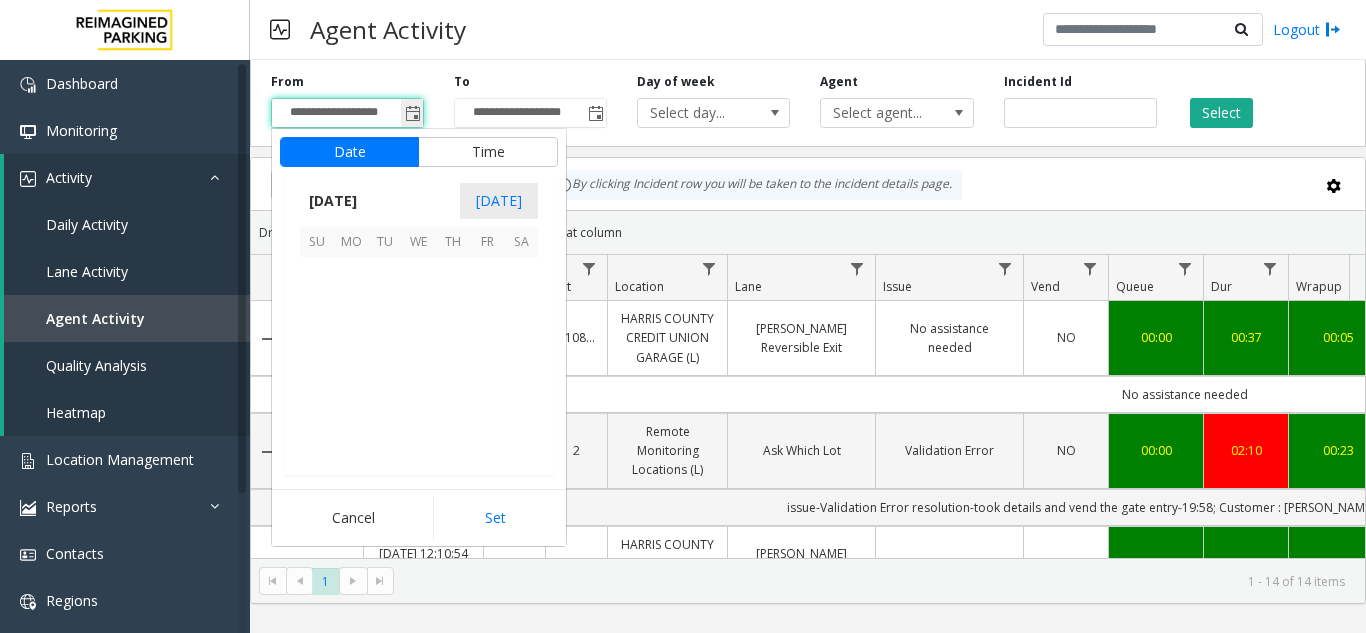 scroll, scrollTop: 358428, scrollLeft: 0, axis: vertical 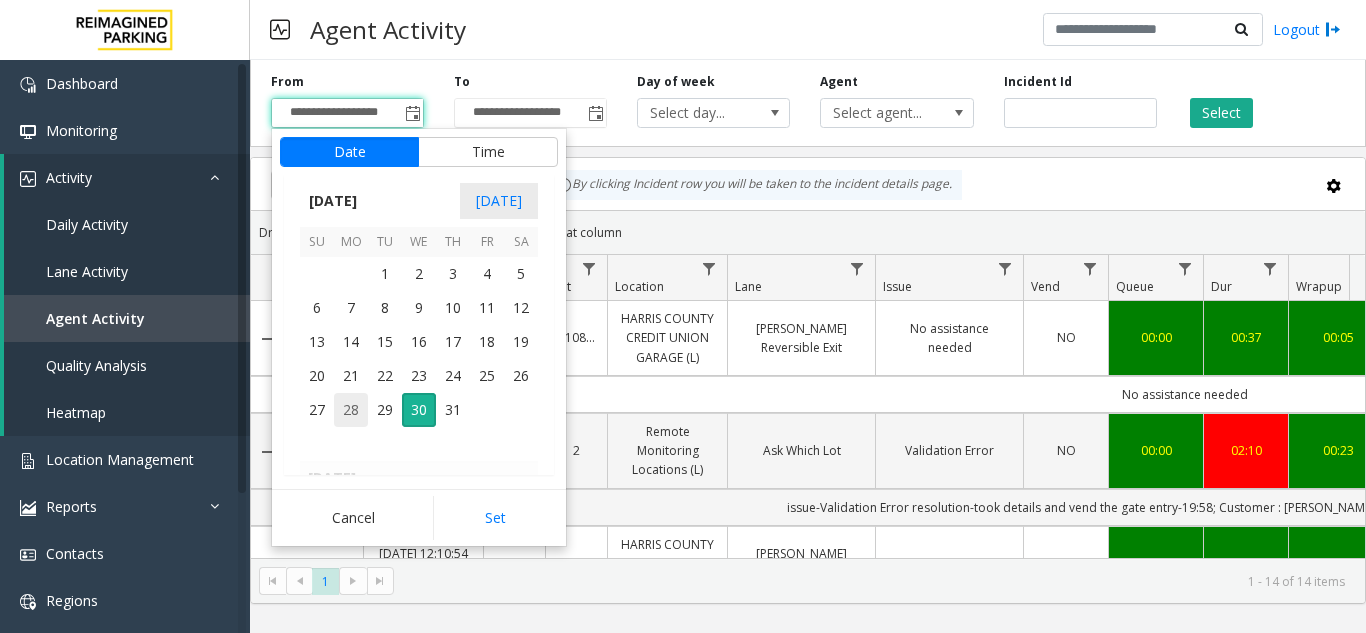 click on "28" at bounding box center (351, 410) 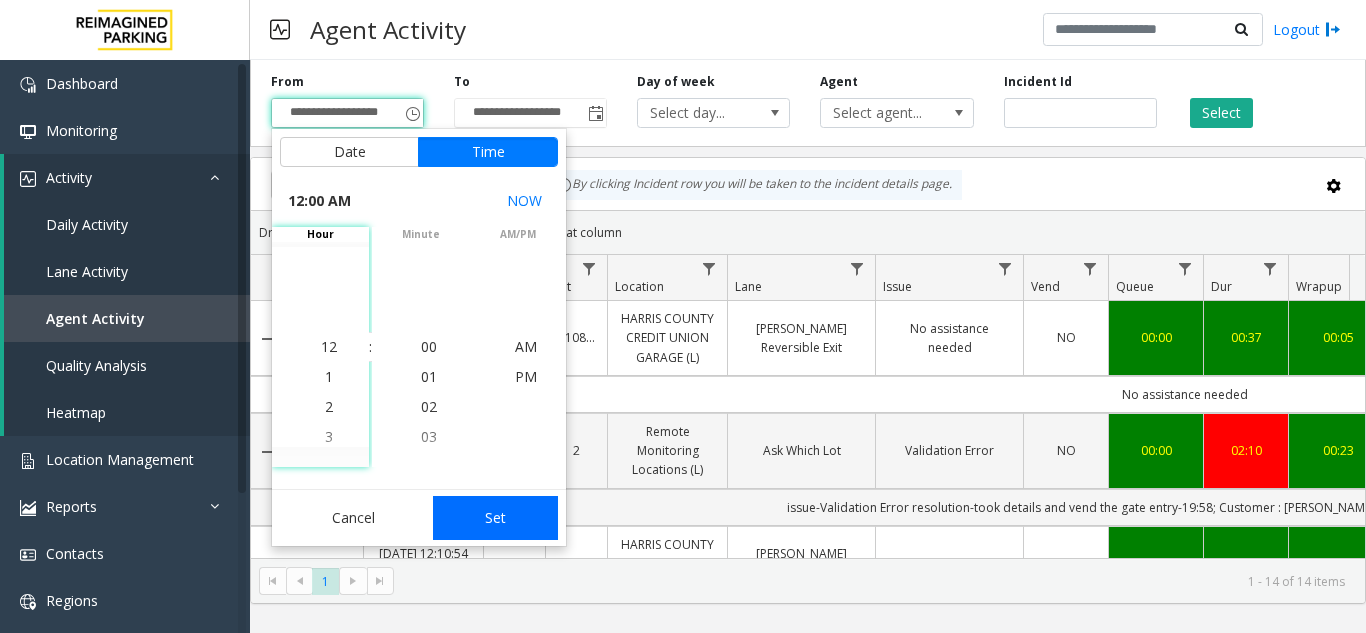 click on "Set" 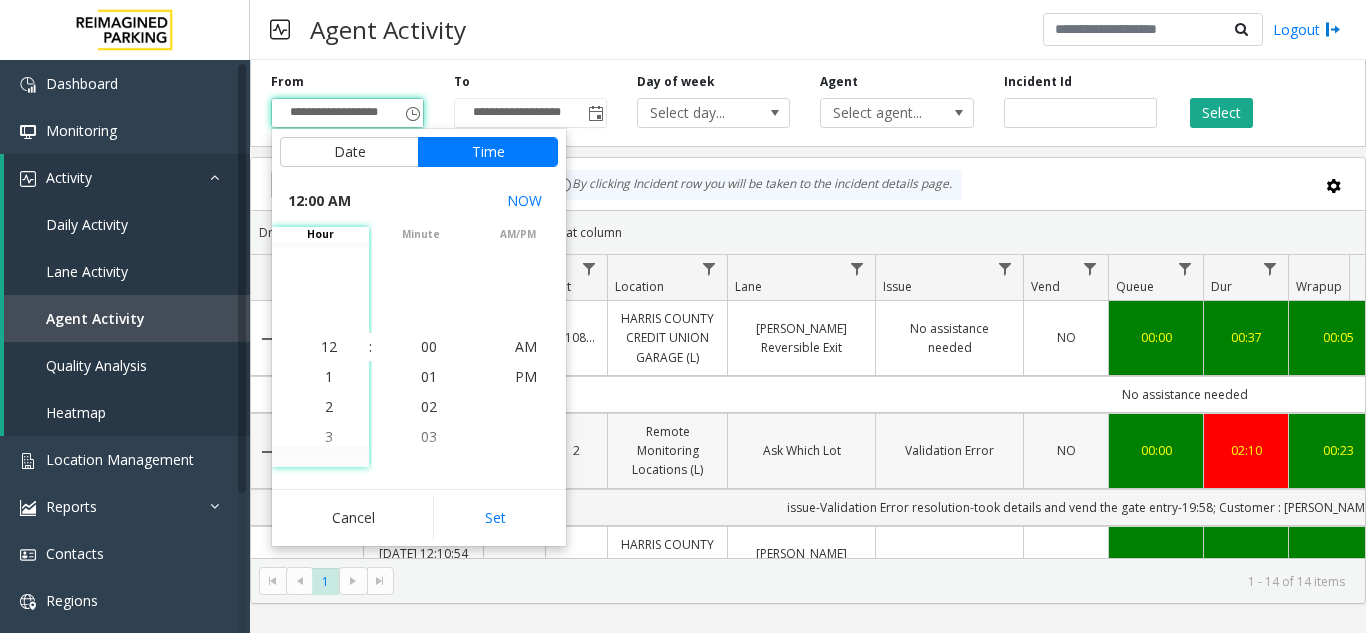 type on "**********" 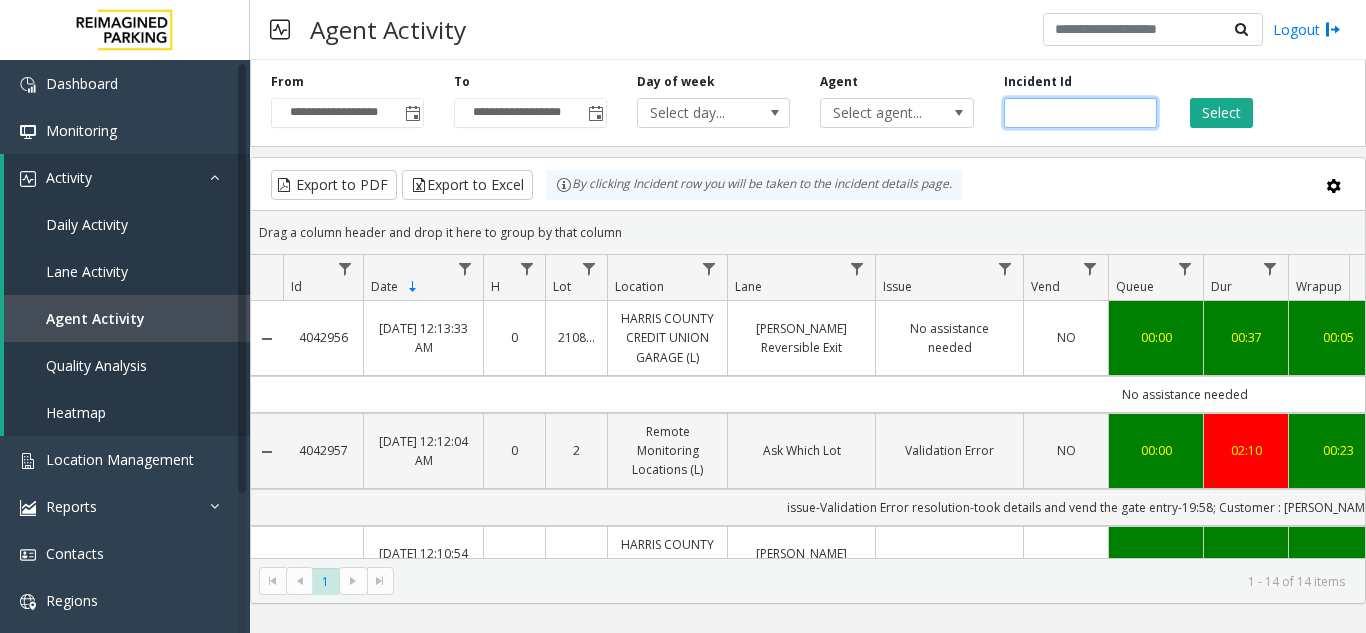 click 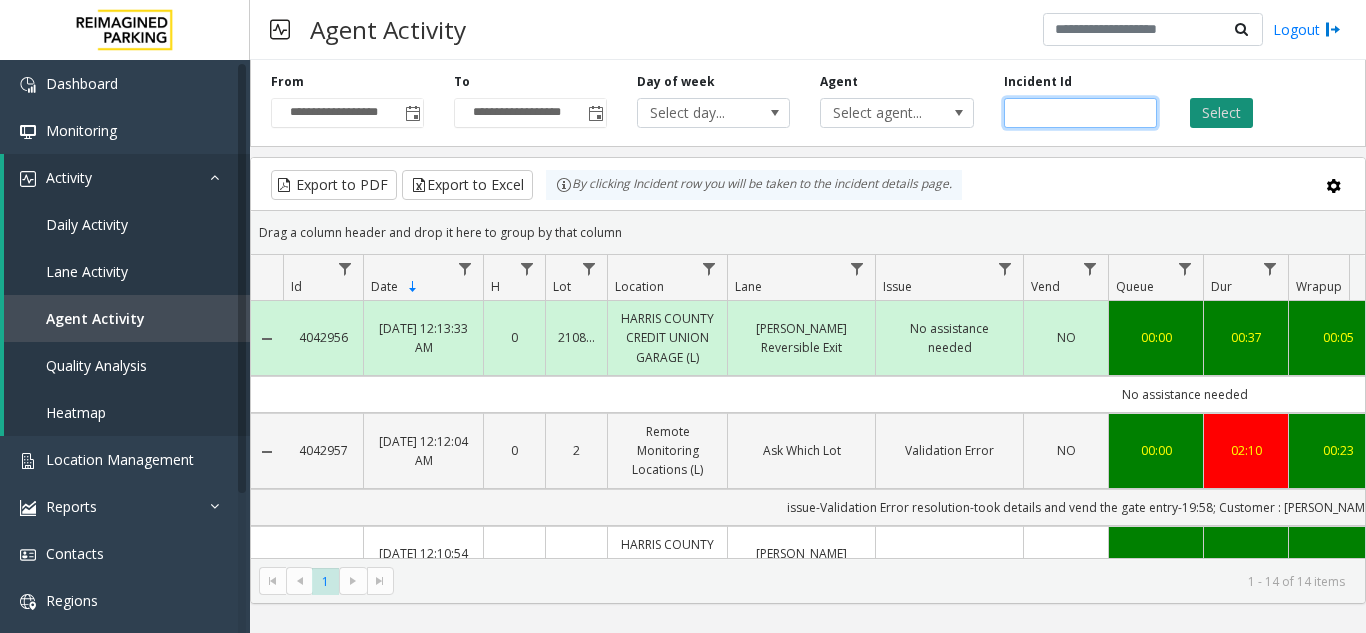 type on "*******" 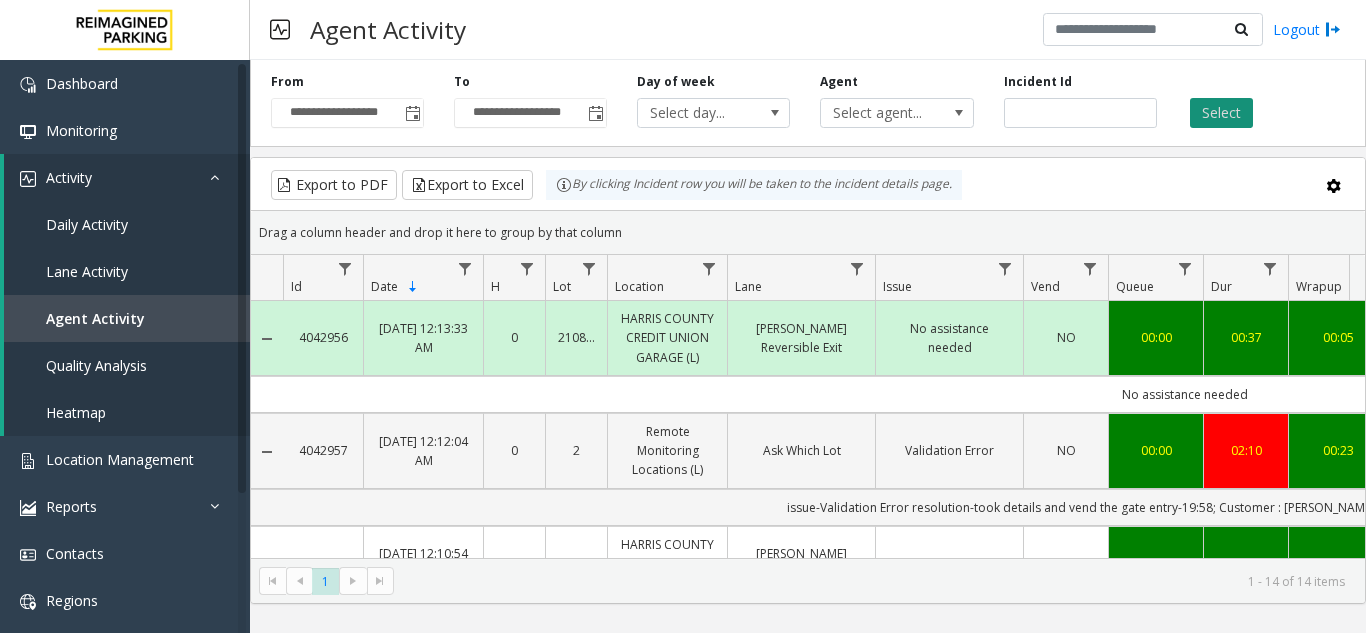 click on "Select" 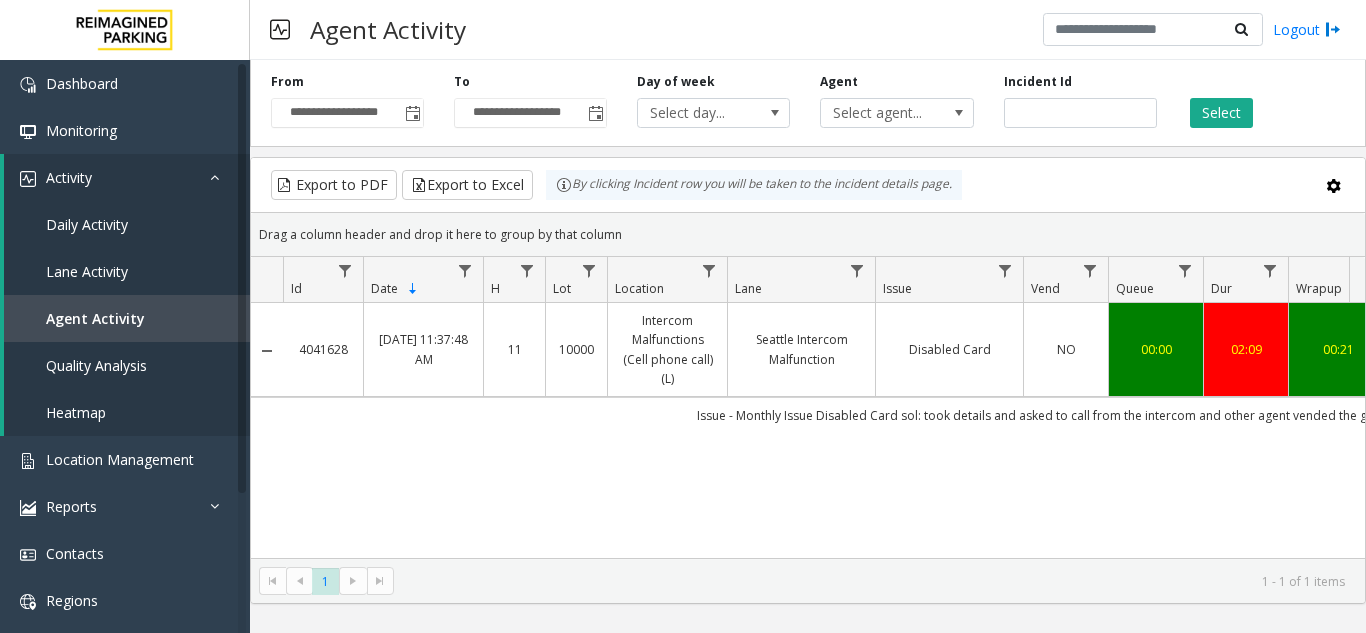 click on "4041628   [DATE] 11:37:48 AM
11   10000   Intercom Malfunctions (Cell phone call) (L)   Seattle Intercom Malfunction   Disabled Card   NO   00:00   02:09   00:21   02:30   [PERSON_NAME]   [PERSON_NAME]   genesys   NO   Issue - Monthly Issue
Disabled Card
sol: took details and asked to call from the intercom and other agent vended the gate; Customer : [PERSON_NAME]; Monthly Card : 41192" 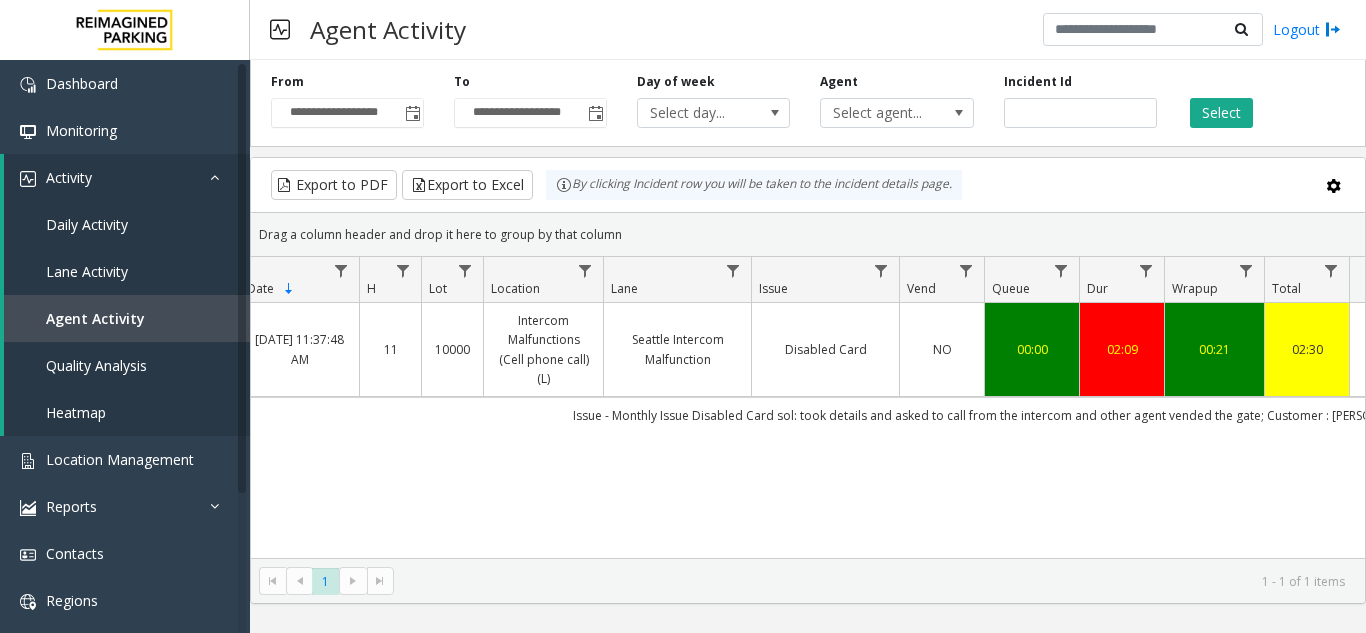 scroll, scrollTop: 0, scrollLeft: 128, axis: horizontal 